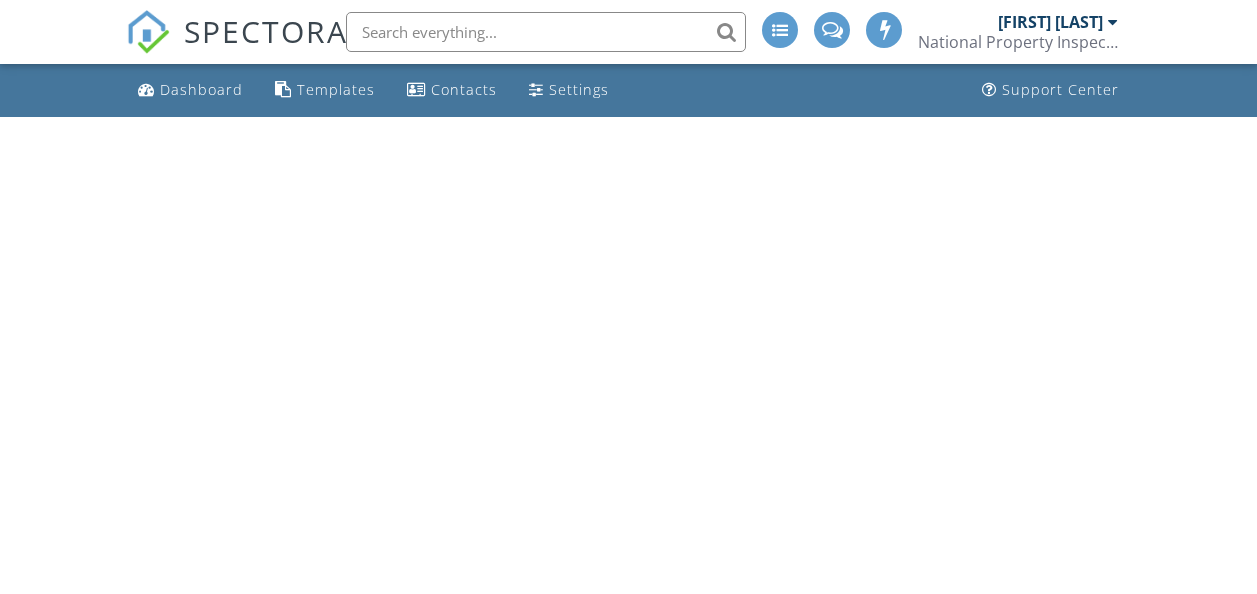 scroll, scrollTop: 0, scrollLeft: 0, axis: both 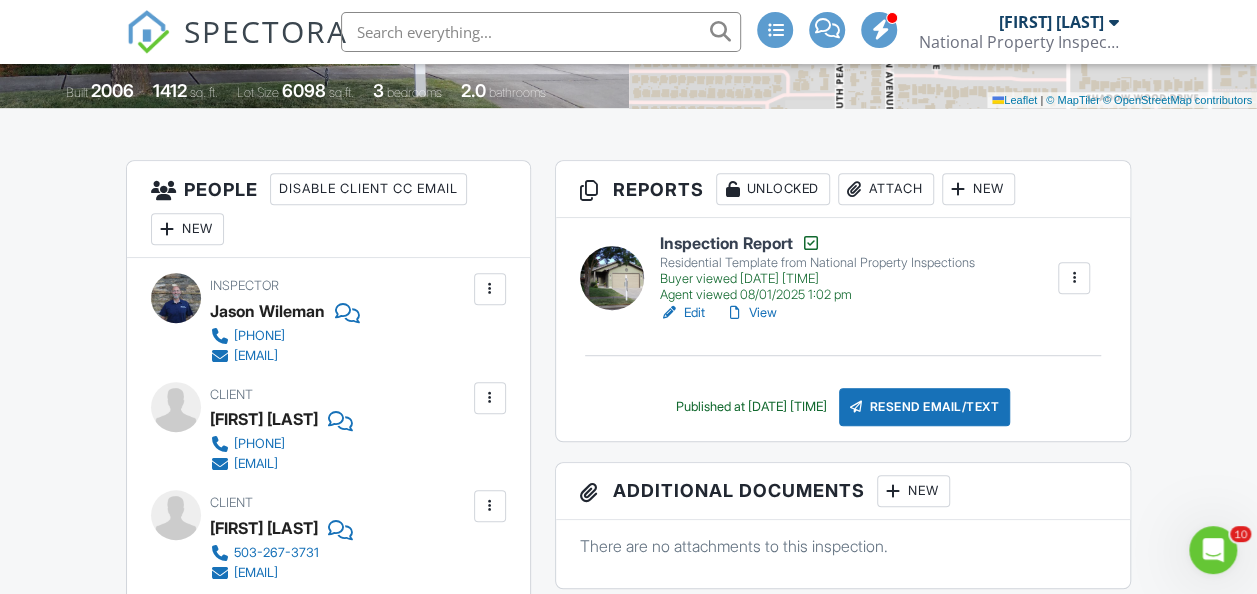 click on "View" at bounding box center (751, 313) 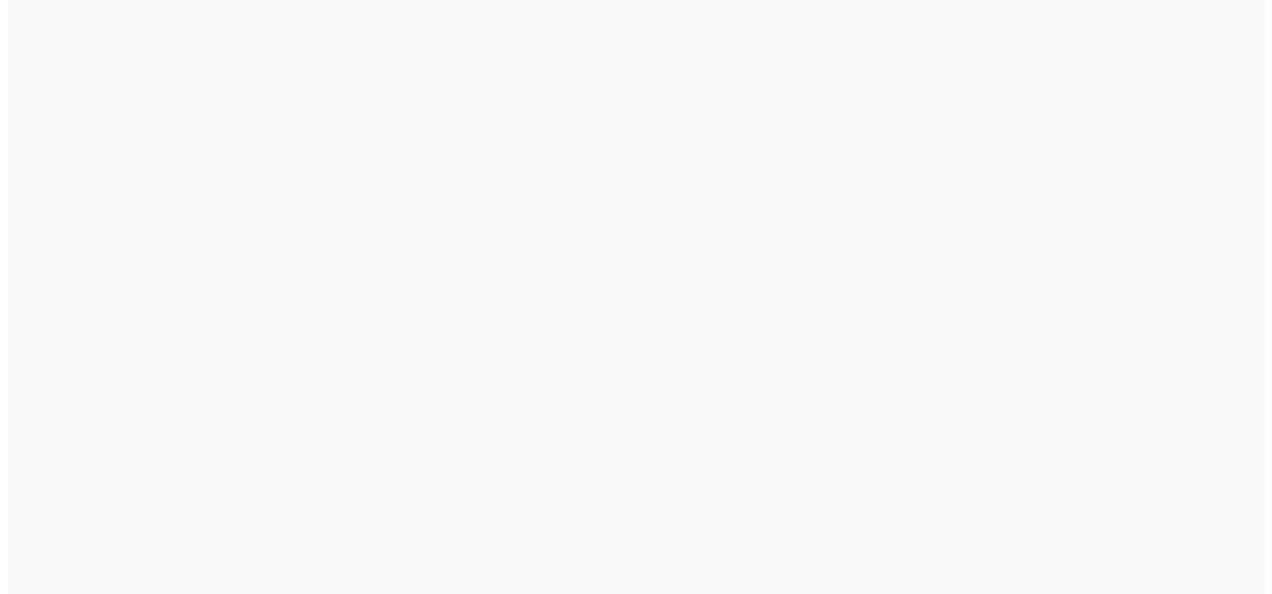scroll, scrollTop: 0, scrollLeft: 0, axis: both 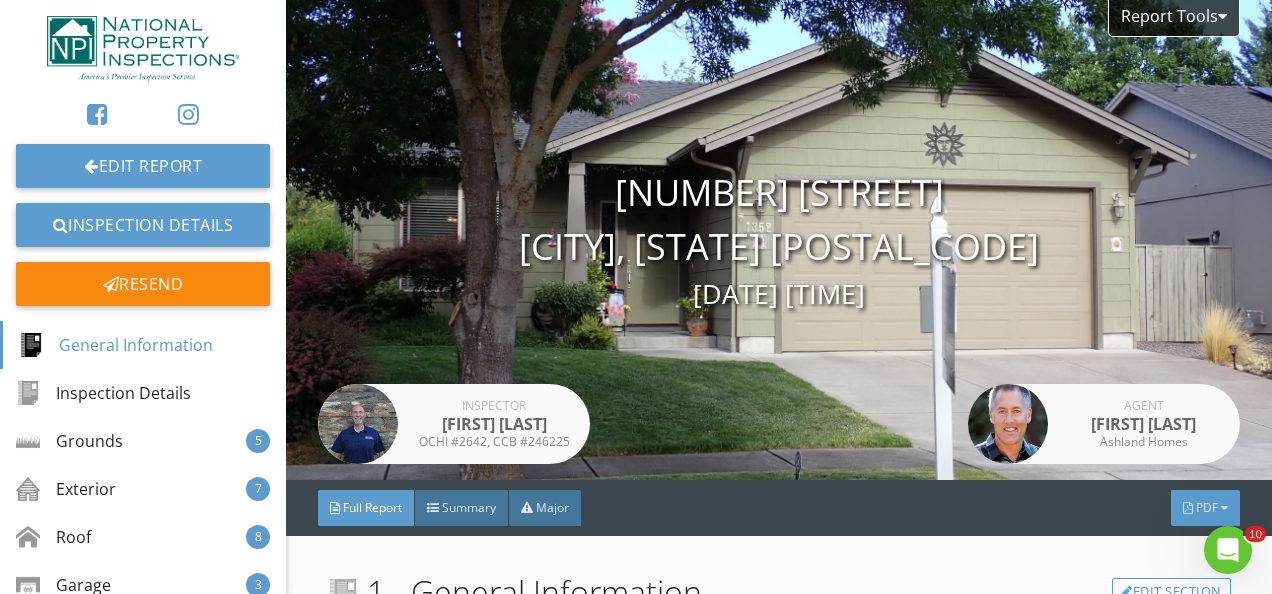 click on "PDF" at bounding box center [1207, 507] 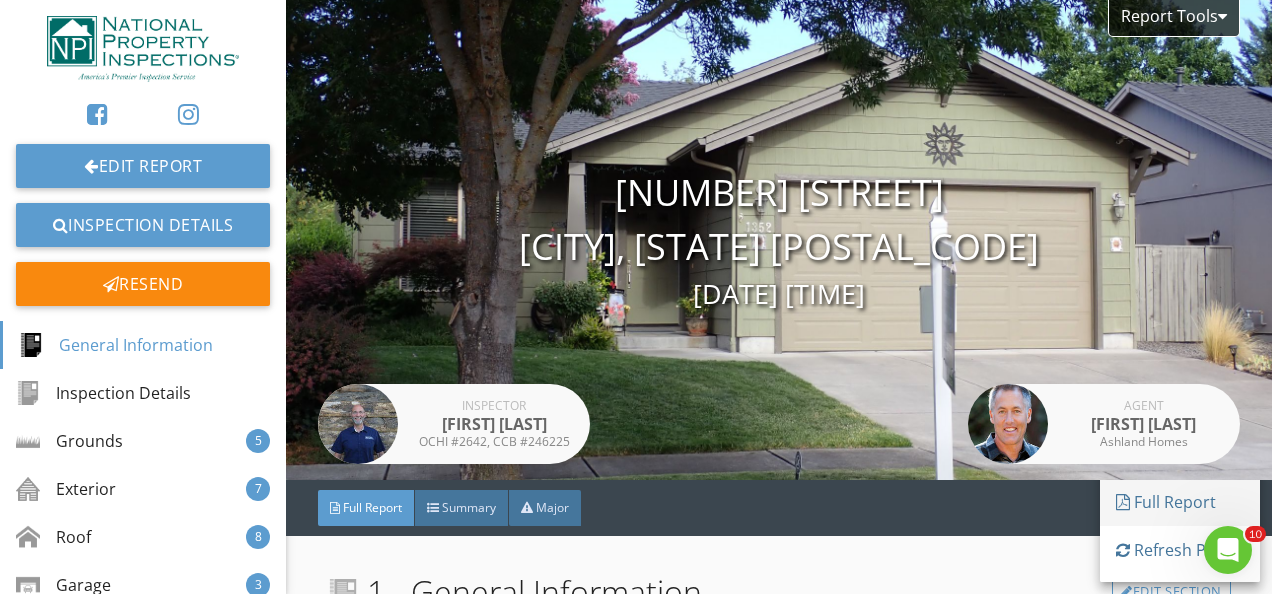 click on "Full Report" at bounding box center [1180, 502] 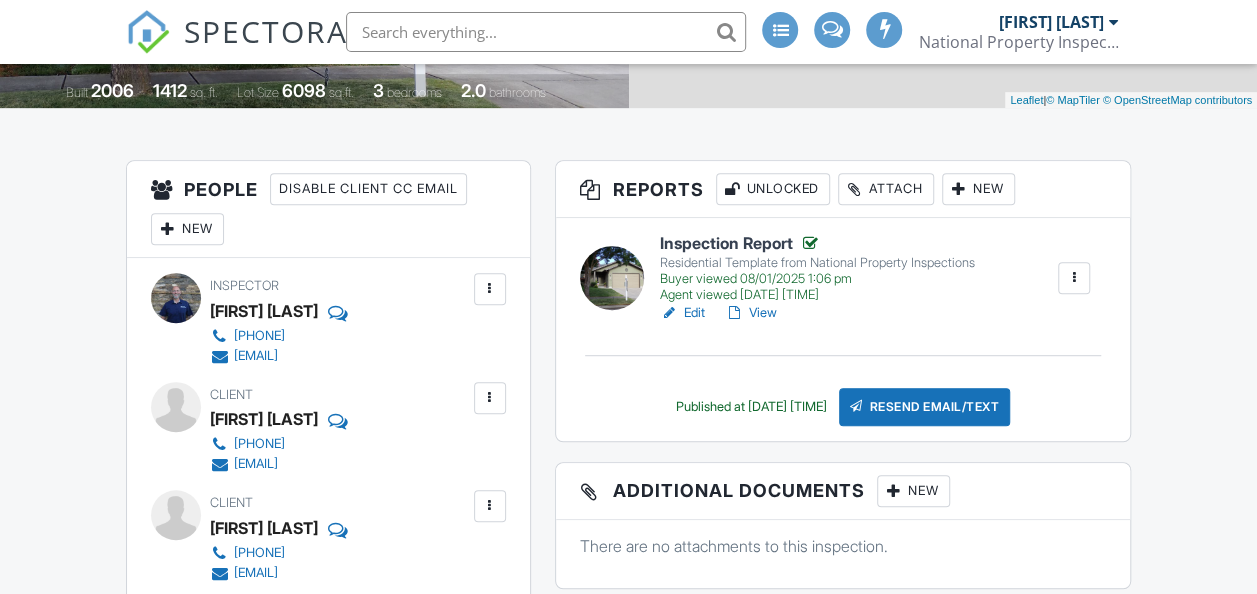 scroll, scrollTop: 426, scrollLeft: 0, axis: vertical 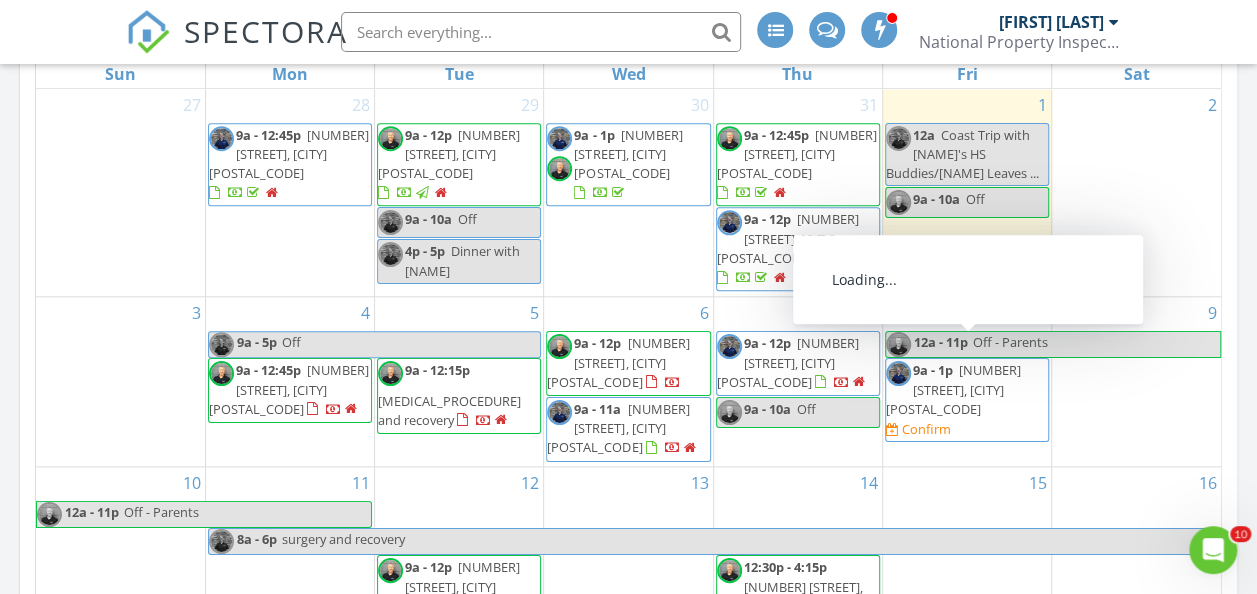 click on "92267 Rainbow Ln, Coquille 97423" at bounding box center (953, 389) 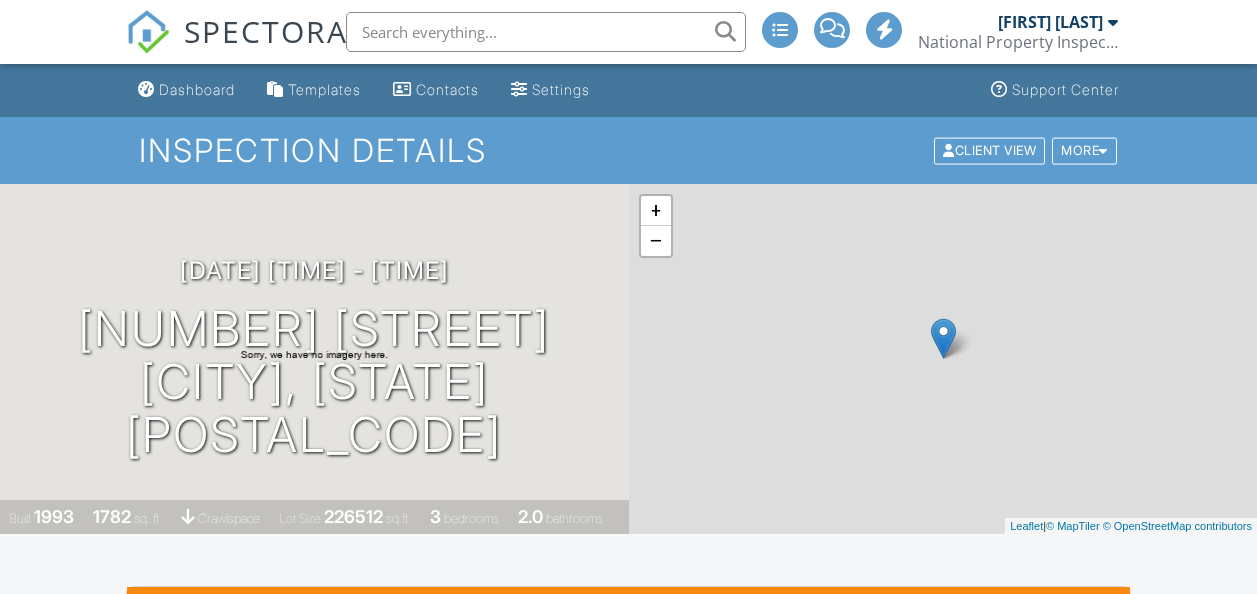 scroll, scrollTop: 0, scrollLeft: 0, axis: both 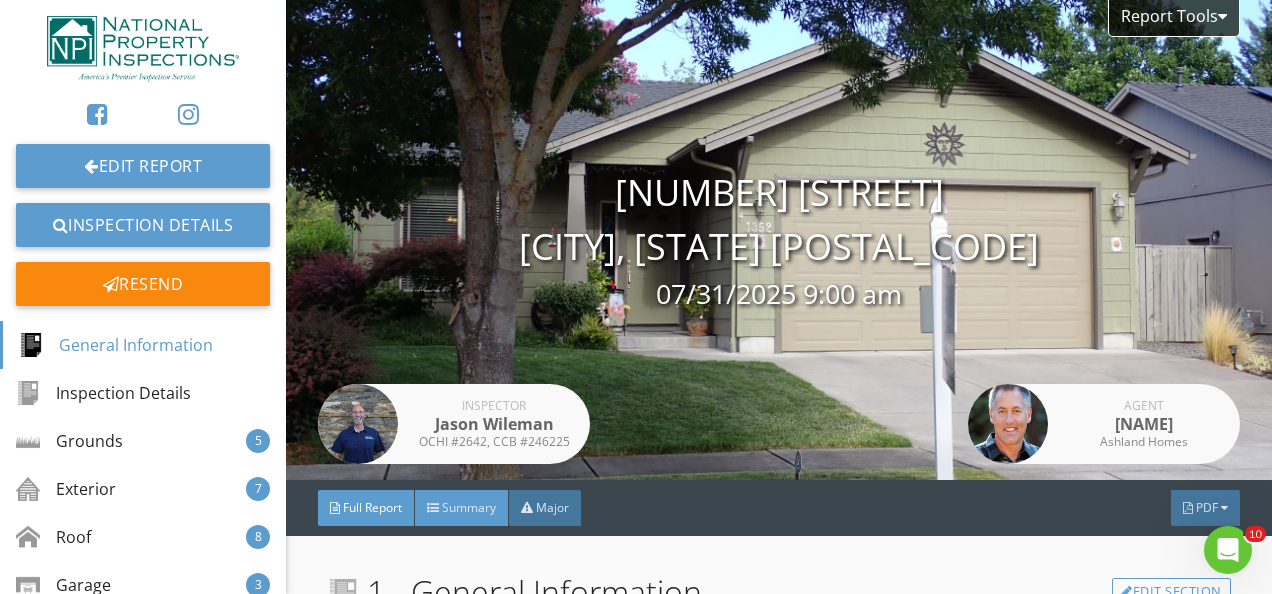click on "Summary" at bounding box center [469, 507] 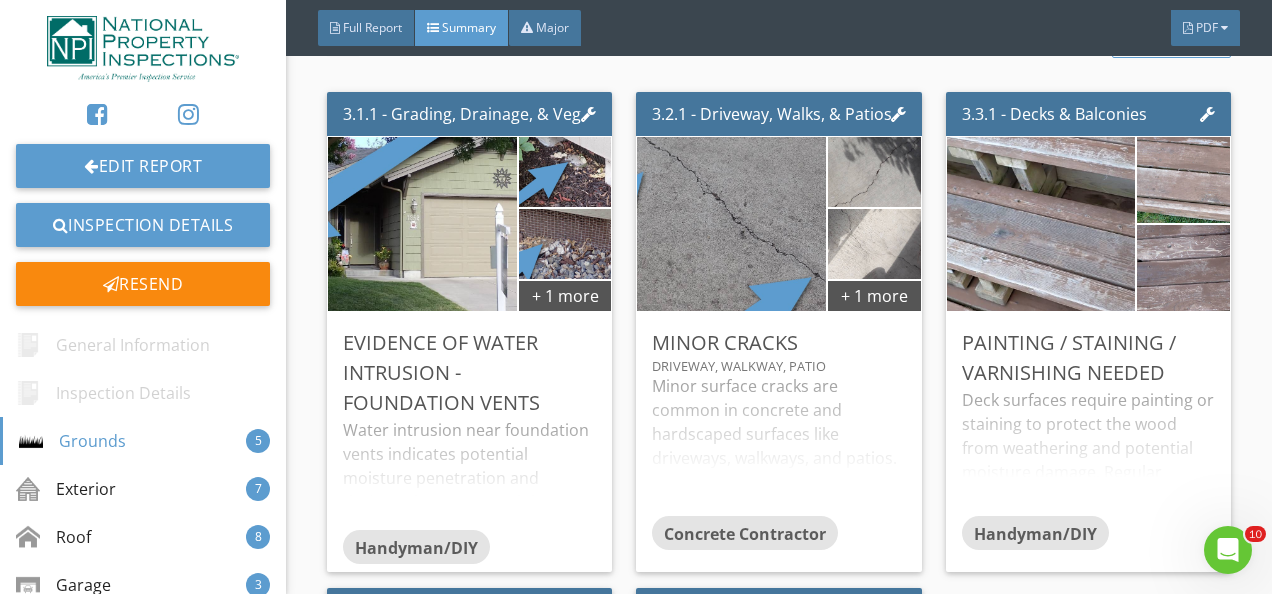 scroll, scrollTop: 600, scrollLeft: 0, axis: vertical 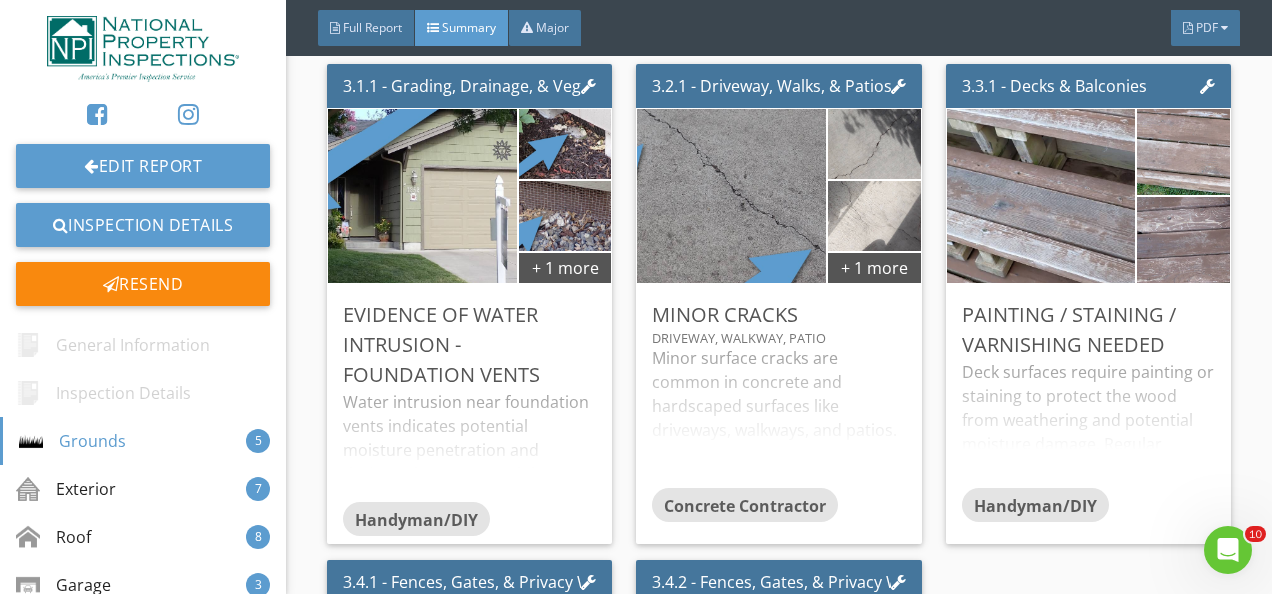 click on "Report Tools
1352 Kyle St
Medford, OR 97501
07/31/2025  9:00 am     Inspector   Jason Wileman     OCHI #2642, CCB #246225     Agent   Justin Donovan   Ashland Homes             Full Report     Summary     Major     PDF     The Summary is not the complete report and should not be construed as such.  Please refer to the Full Report for all items reported on from the inspection.
3 -
Grounds
Edit Section
3.1.1 - Grading, Drainage, & Vegetation
+ 1 more
Evidence of Water Intrusion - Foundation Vents
Handyman/DIY
Edit
3.2.1 - Driveway, Walks, & Patios
+ 1 more
Minor Cracks
Driveway, Walkway, Patio       Concrete Contractor
Edit
3.3.1 - Decks & Balconies" at bounding box center (779, 5306) 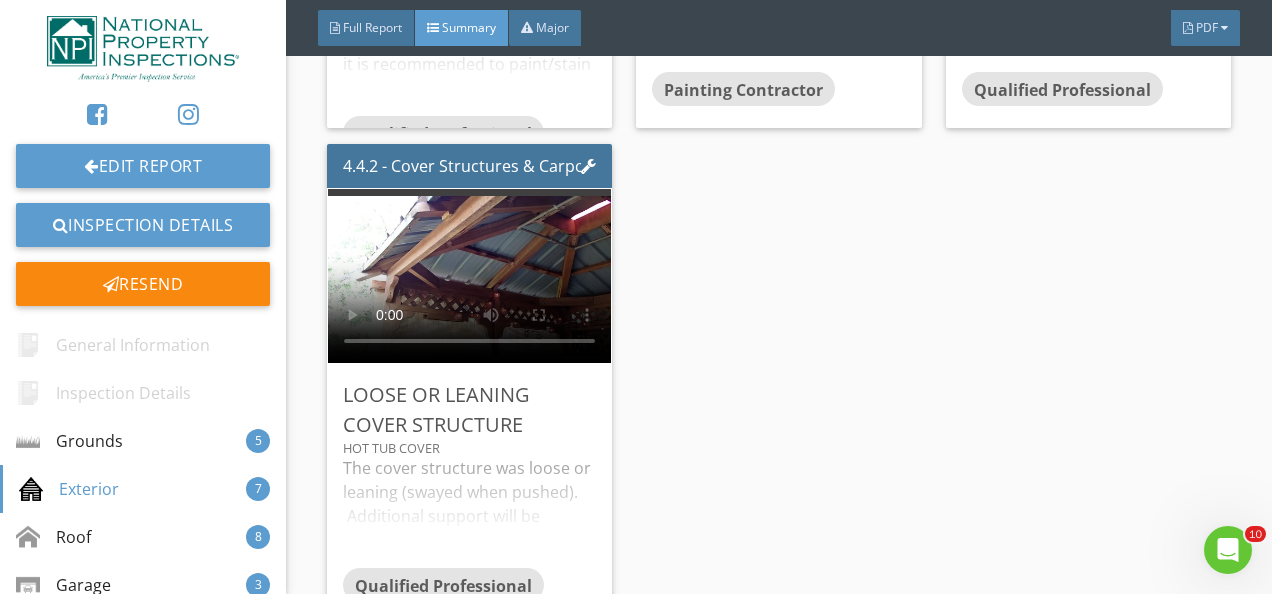 scroll, scrollTop: 2640, scrollLeft: 0, axis: vertical 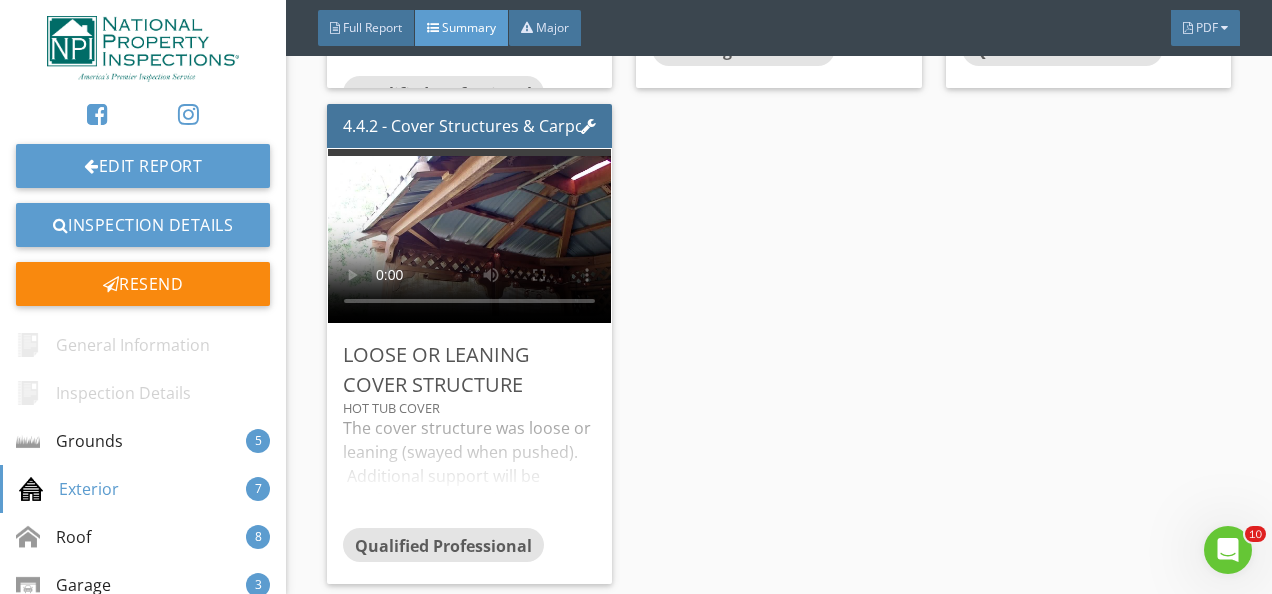 click on "4.1.1 - Siding, Trim, & Flashings
+ 8 more
Gaps at Joints - Caulking Recommended
Numerous Locations Around Home     It is recommended to caulk (or clean and reapply caulk) joints between siding/siding, trim/siding, trim/trim, and trim/windows to prevent water intrusion.  Note, if applicable, expandable foam is not a suitable material to be used at exterior as will deteriorate.   Handyman/DIY
Edit
4.1.2 - Siding, Trim, & Flashings
Gaps/Holes - Fill and Seal
Near A/C Condenser     Noted holes and/or gaps in exterior in areas.  Fill and seal gaps and holes in siding to assist in preventing water intrusion or access for pests to enter structure.  Install blocking/siding for larger areas.  Note, if applicable, expandable foam is not a suitable material to be used at exterior as will deteriorate.   Qualified Professional
Edit" at bounding box center (779, -152) 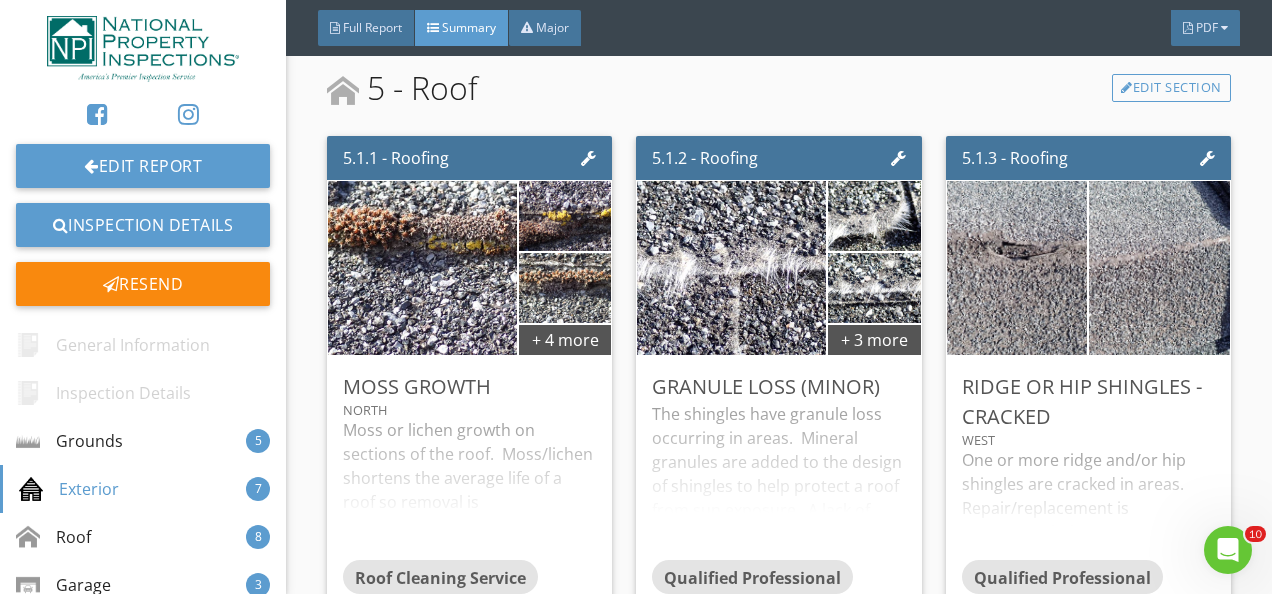 scroll, scrollTop: 3240, scrollLeft: 0, axis: vertical 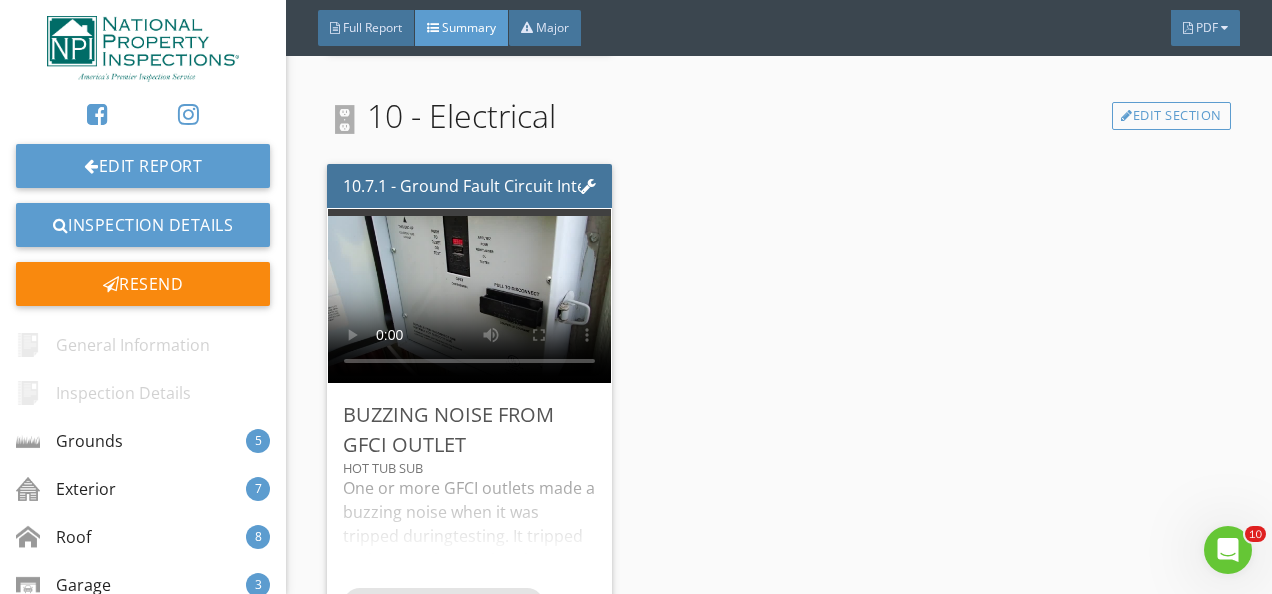 click on "10.7.1 - Ground Fault Circuit Interrupter (GFCI)
Buzzing Noise from GFCI Outlet
Hot Tub Sub     One or more GFCI outlets made a buzzing noise when it was tripped during  testing. It tripped and reset adequately.  The GFCI outlet maybe aging or wearing out. Recommend further evaluation/replacement. (Turn sound up)   Qualified Professional
Edit" at bounding box center (779, 404) 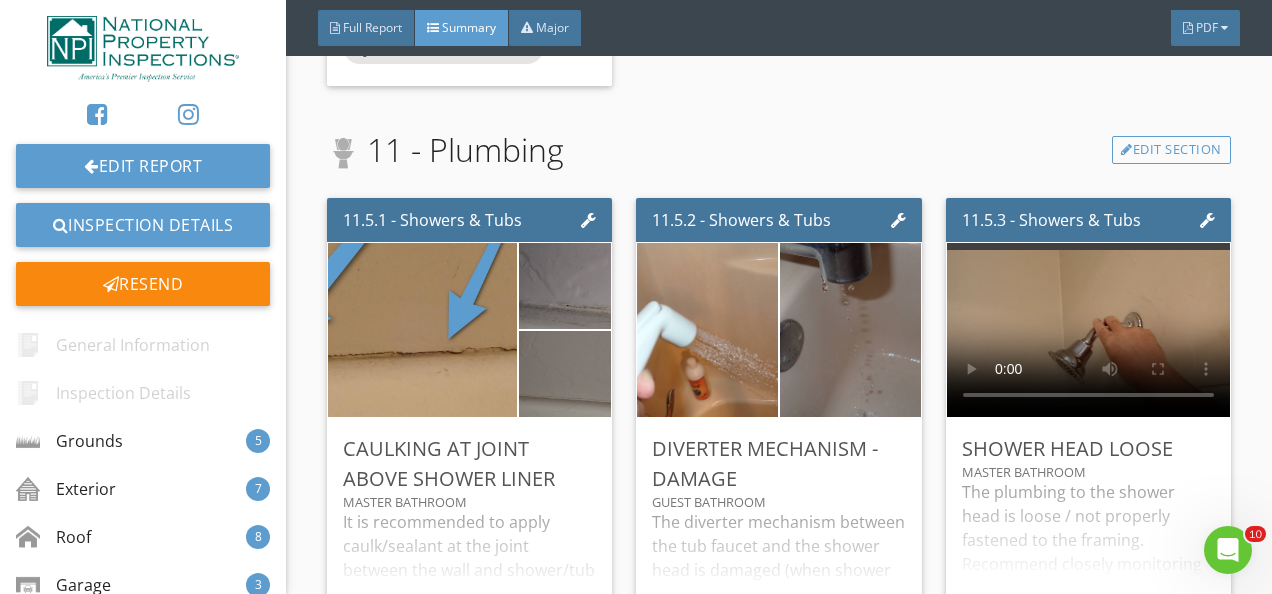 scroll, scrollTop: 7684, scrollLeft: 0, axis: vertical 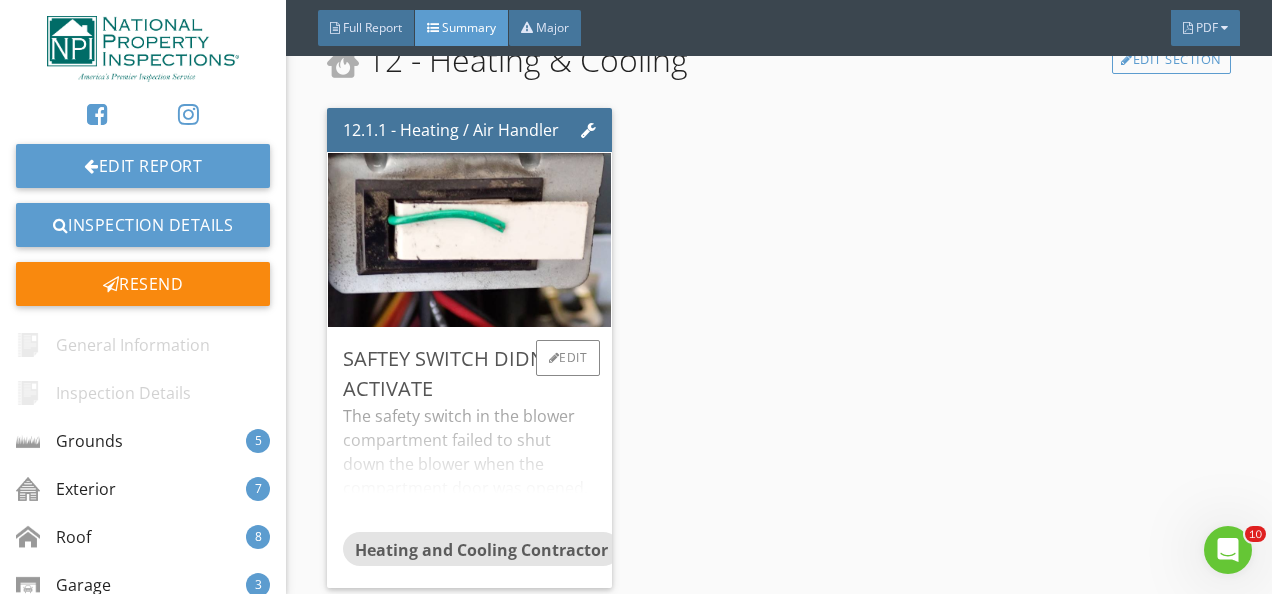 click on "The safety switch in the blower compartment failed to shut down the blower when the compartment door was opened." at bounding box center (469, 468) 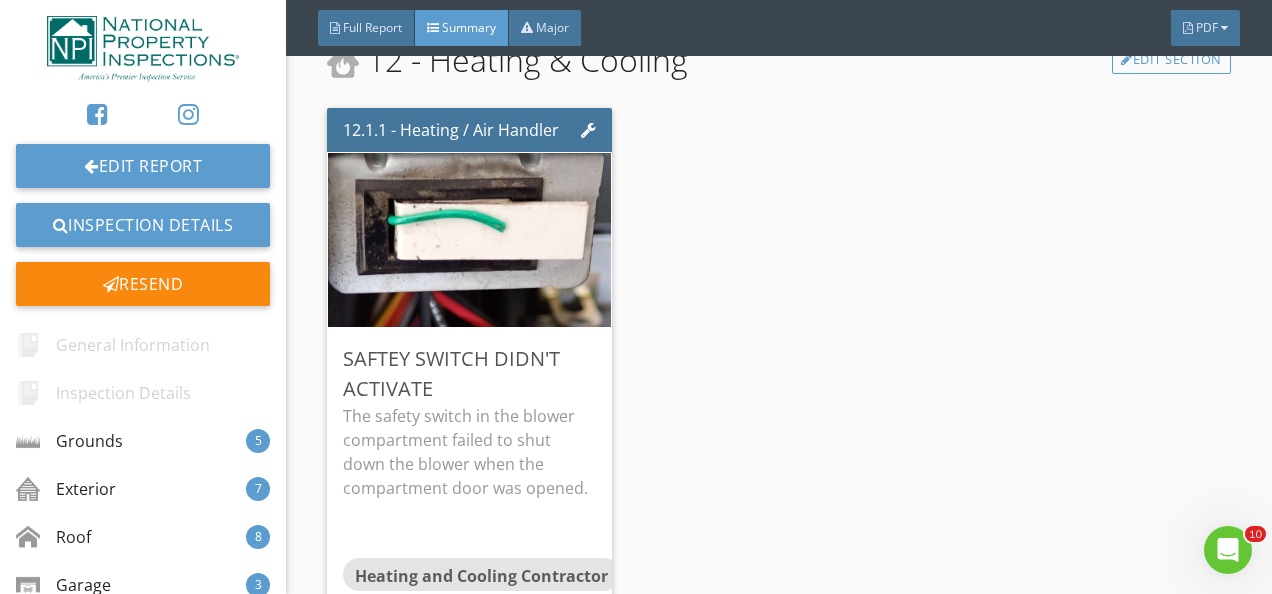 click on "12.1.1 - Heating / Air Handler
Saftey Switch Didn't Activate
The safety switch in the blower compartment failed to shut down the blower when the compartment door was opened.   Heating and Cooling Contractor
Edit" at bounding box center [779, 360] 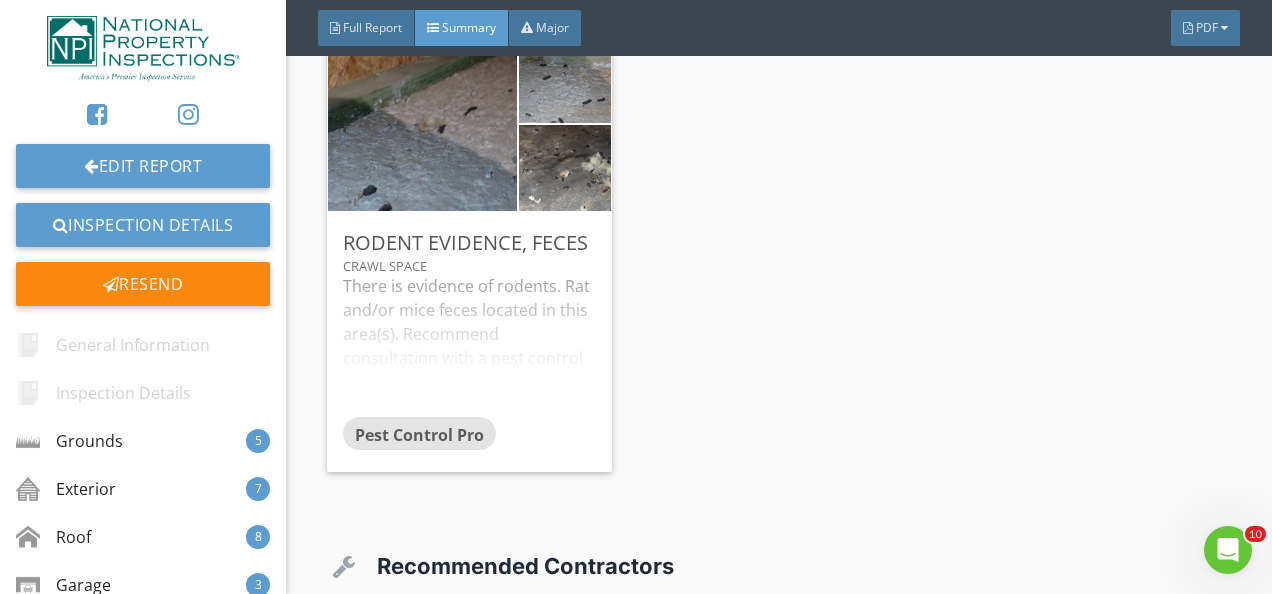 scroll, scrollTop: 10198, scrollLeft: 0, axis: vertical 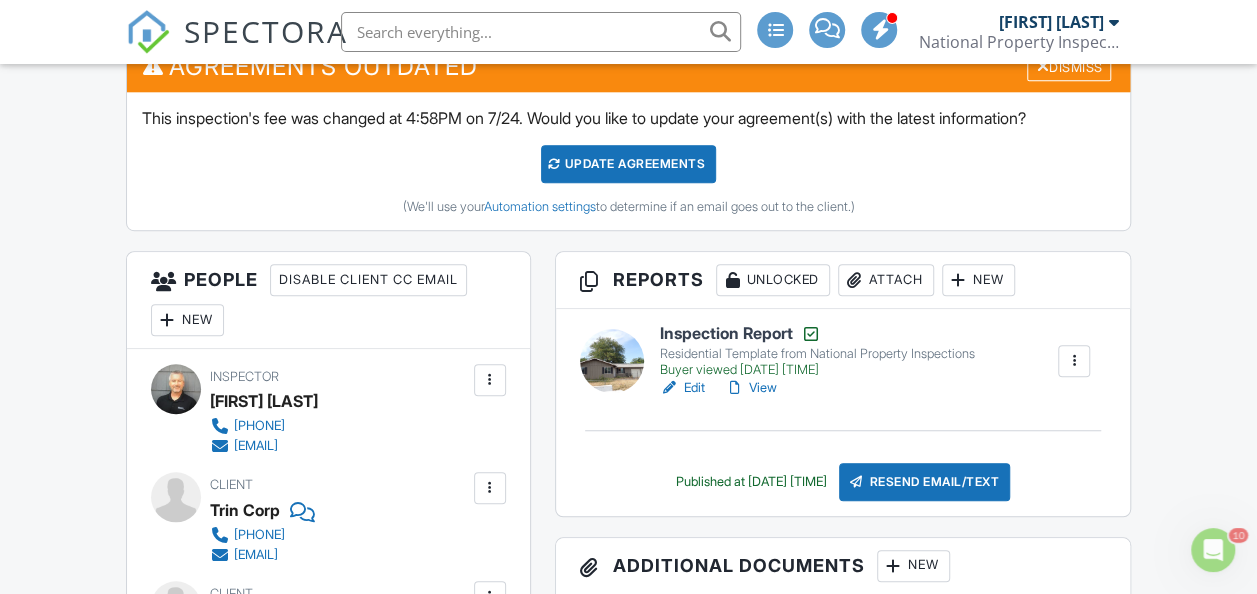 click on "View" at bounding box center [751, 388] 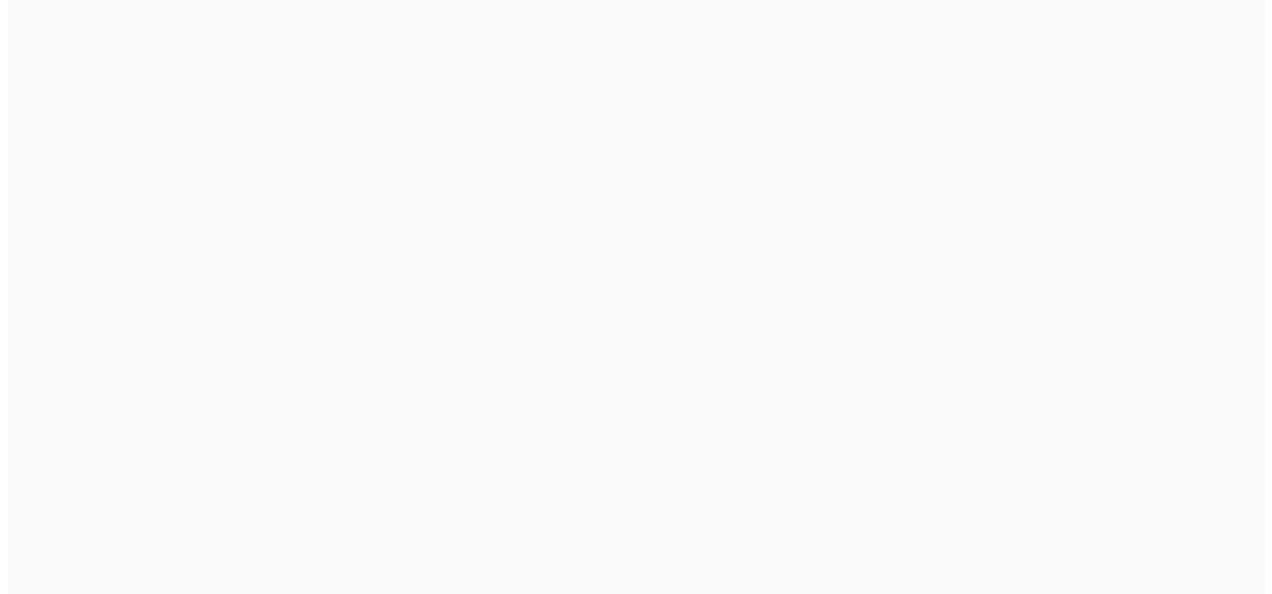 scroll, scrollTop: 0, scrollLeft: 0, axis: both 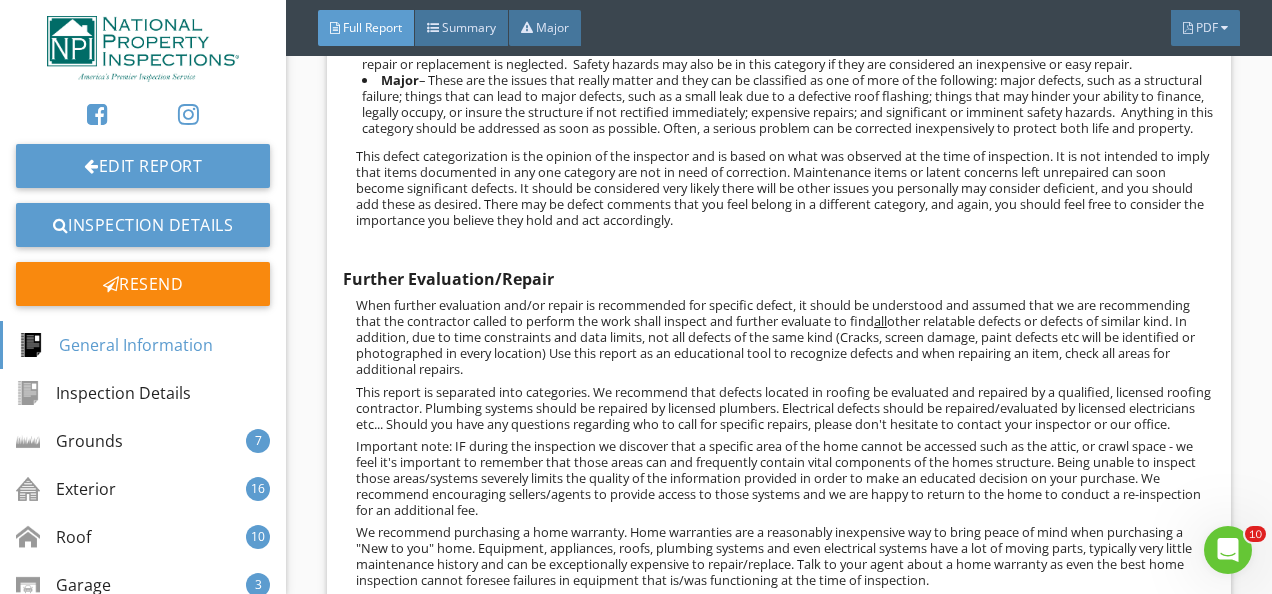 click on "Report Tools
[ADDRESS]
[CITY], [STATE] [ZIP]    [DATE]  [TIME]     Inspector   [NAME]     OCHI #[NUMBER], CCB #[NUMBER]
Share with your agent
Full Report     Summary     Major     PDF
1 -
General Information
Edit Section
Information
Scope of the Inspection       Thank you for choosing  National Property Inspections  to complete your inspection. We recommend reviewing your report in the FULL REPORT version.  This can be located by clicking the "PDF" button located under your agents picture and selecting - "Full Report". A more comprehensive view of findings and information can be located in this version.    we strongly suggest that you budget for regular maintenance/repairs . not every item was or could be inspected .   .
Edit
Overview Grid       ACC (Acceptable):  M (Monitor):            e" at bounding box center (779, 14513) 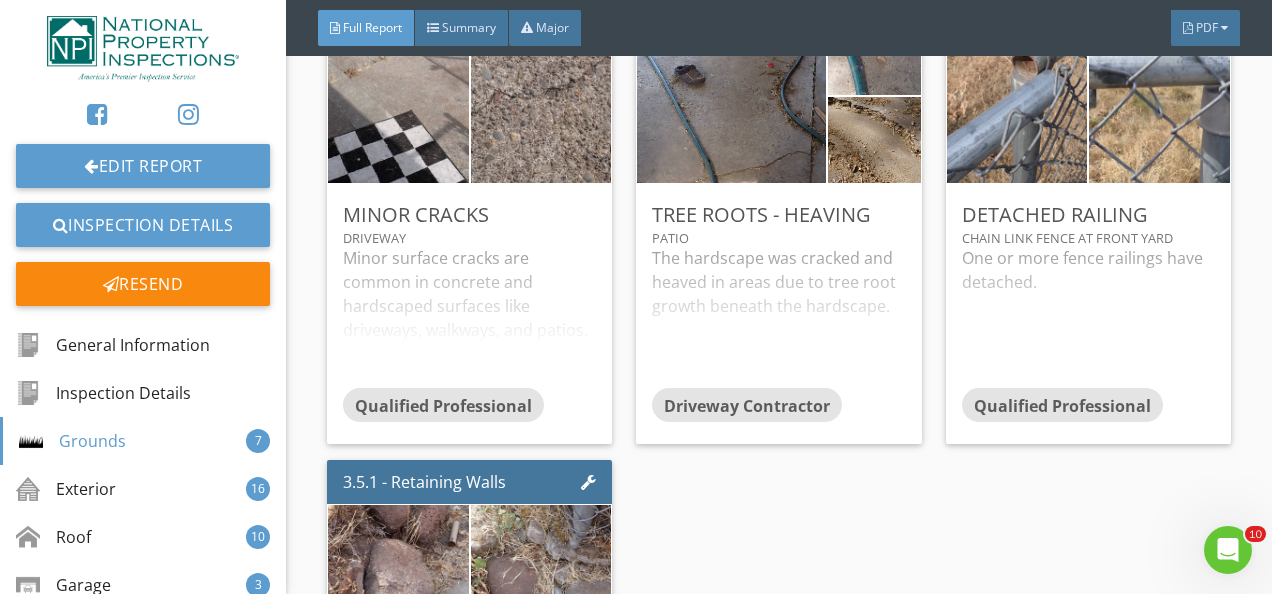 scroll, scrollTop: 5453, scrollLeft: 0, axis: vertical 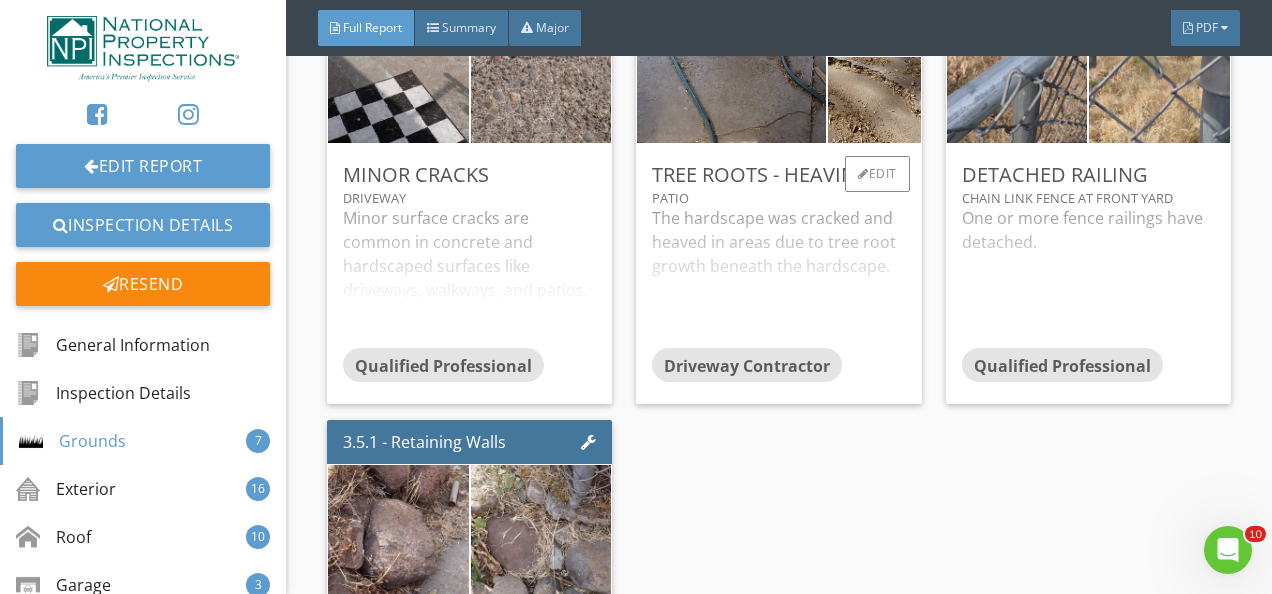 click on "The hardscape was cracked and heaved in areas due to tree root growth beneath the hardscape." at bounding box center (778, 277) 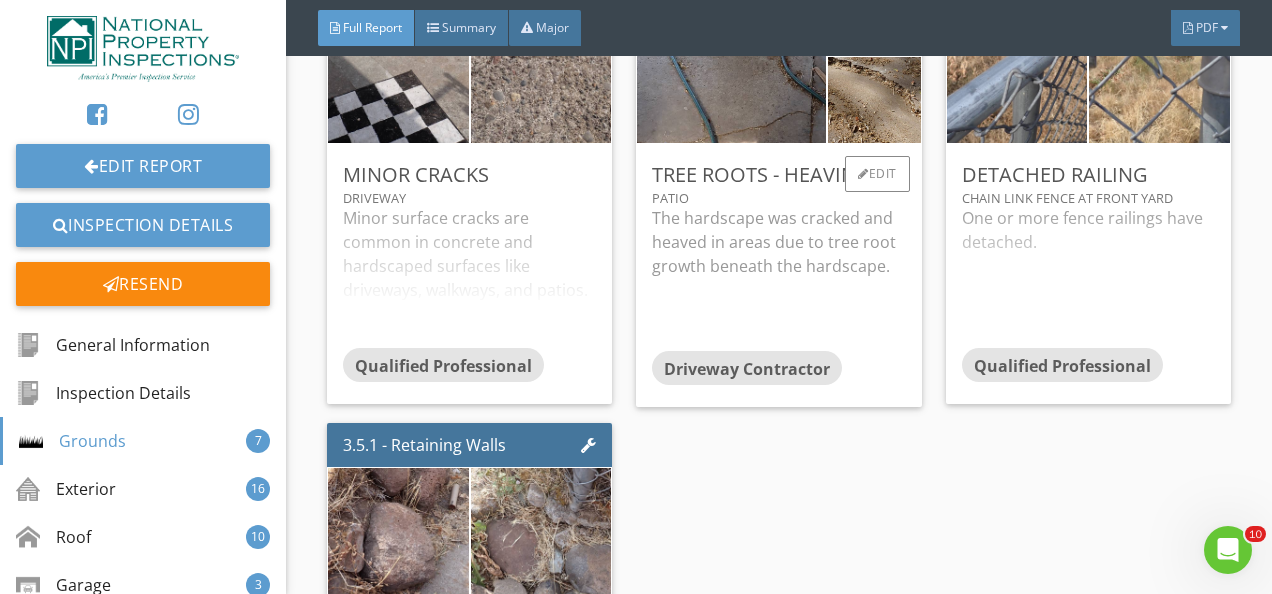 click on "The hardscape was cracked and heaved in areas due to tree root growth beneath the hardscape." at bounding box center (778, 242) 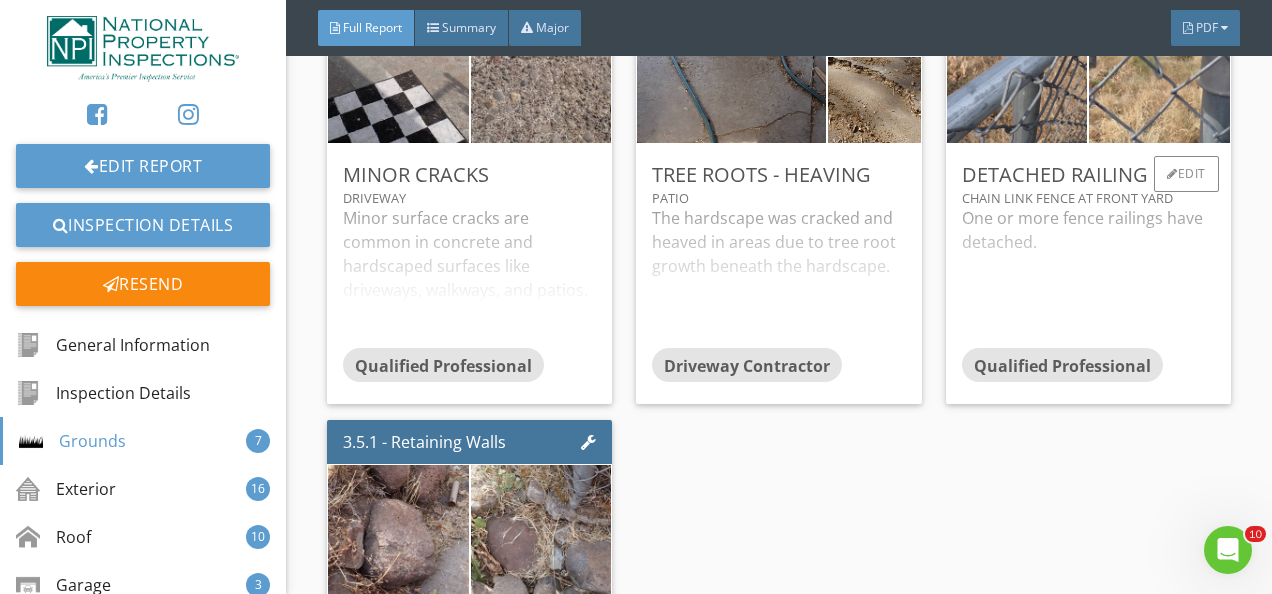 click on "One or more fence railings have detached." at bounding box center [1088, 277] 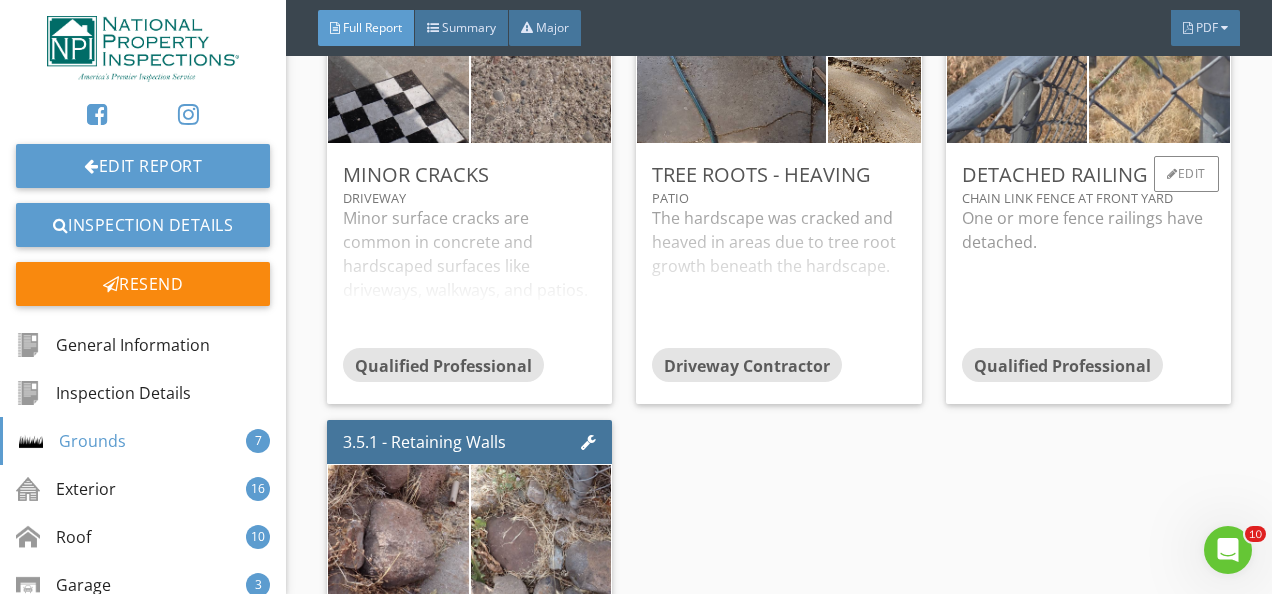 click on "One or more fence railings have detached." at bounding box center (1088, 230) 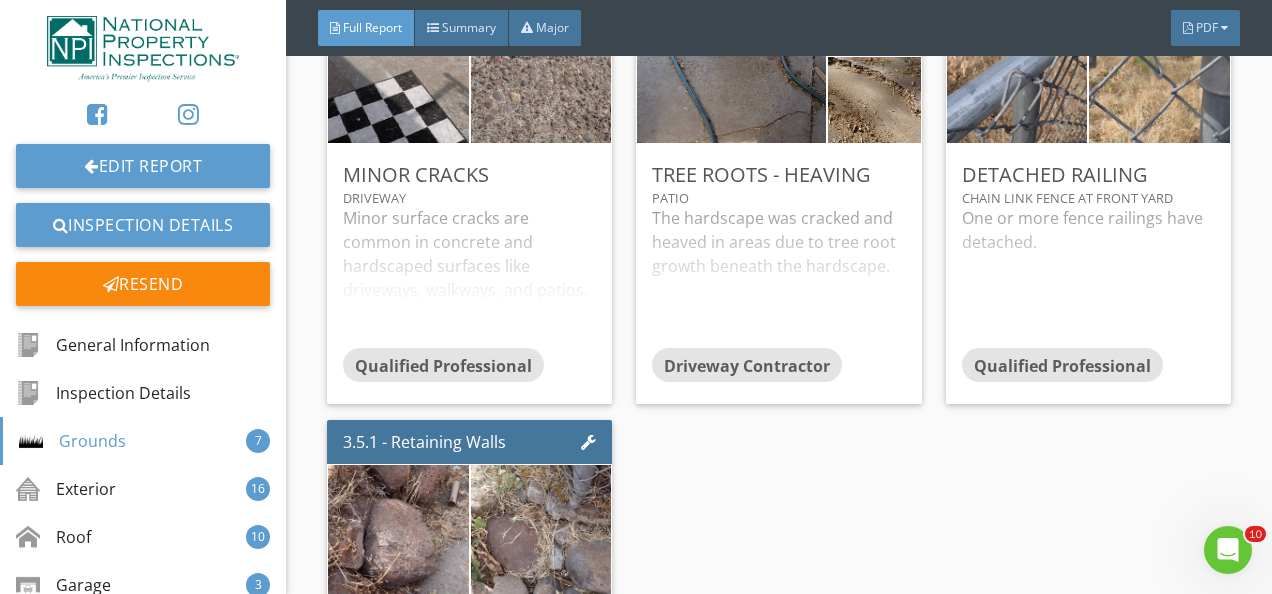 click on "Report Tools
[ADDRESS]
[CITY], [STATE] [ZIP]    [DATE]  [TIME]     Inspector   [NAME]     OCHI #[NUMBER], CCB #[NUMBER]
Share with your agent
Full Report     Summary     Major     PDF
1 -
General Information
Edit Section
Information
Scope of the Inspection       Thank you for choosing  National Property Inspections  to complete your inspection. We recommend reviewing your report in the FULL REPORT version.  This can be located by clicking the "PDF" button located under your agents picture and selecting - "Full Report". A more comprehensive view of findings and information can be located in this version.    we strongly suggest that you budget for regular maintenance/repairs . not every item was or could be inspected .   .
Edit
Overview Grid       ACC (Acceptable):  M (Monitor):            e" at bounding box center [779, 10753] 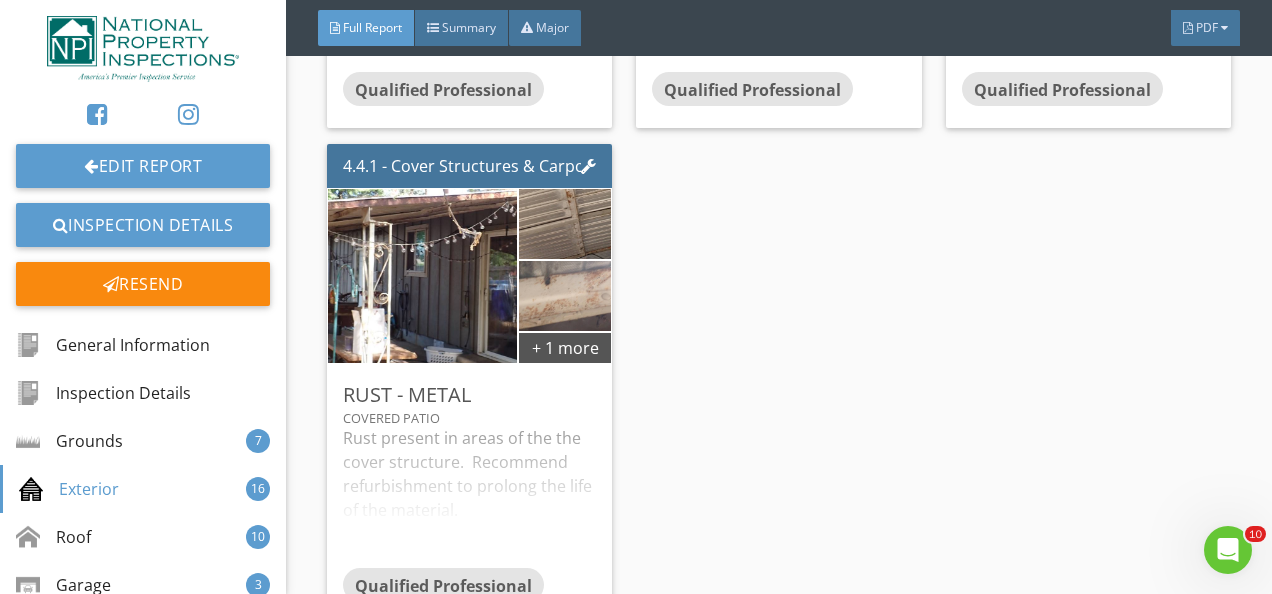 scroll, scrollTop: 9013, scrollLeft: 0, axis: vertical 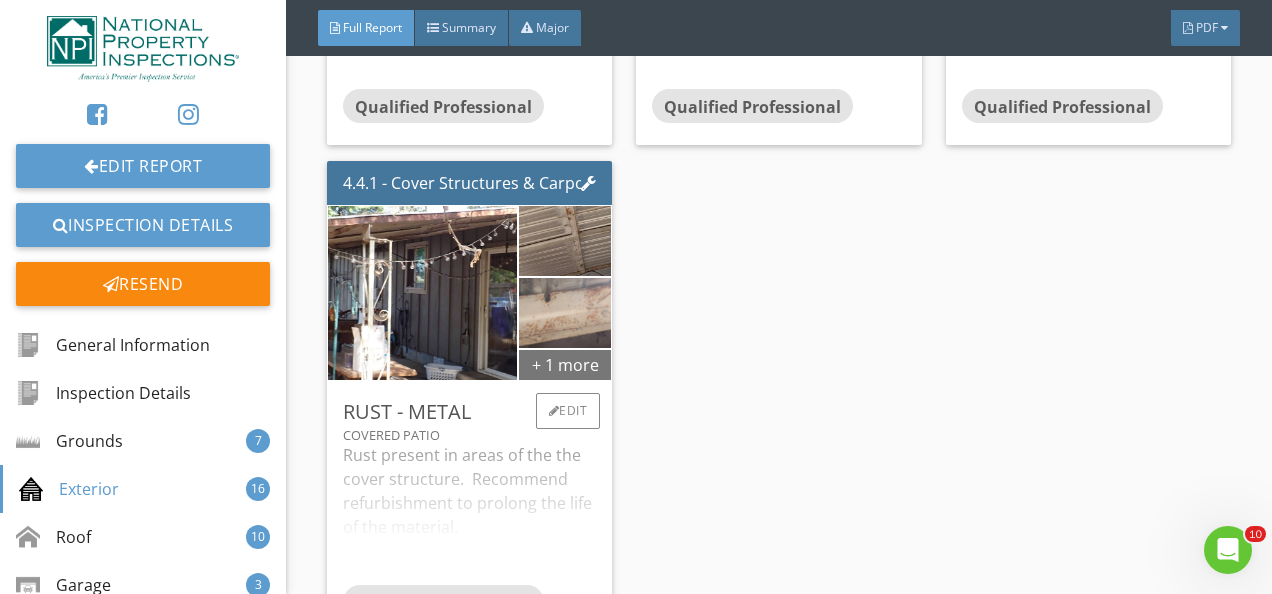 click on "+ 1 more" at bounding box center [565, 364] 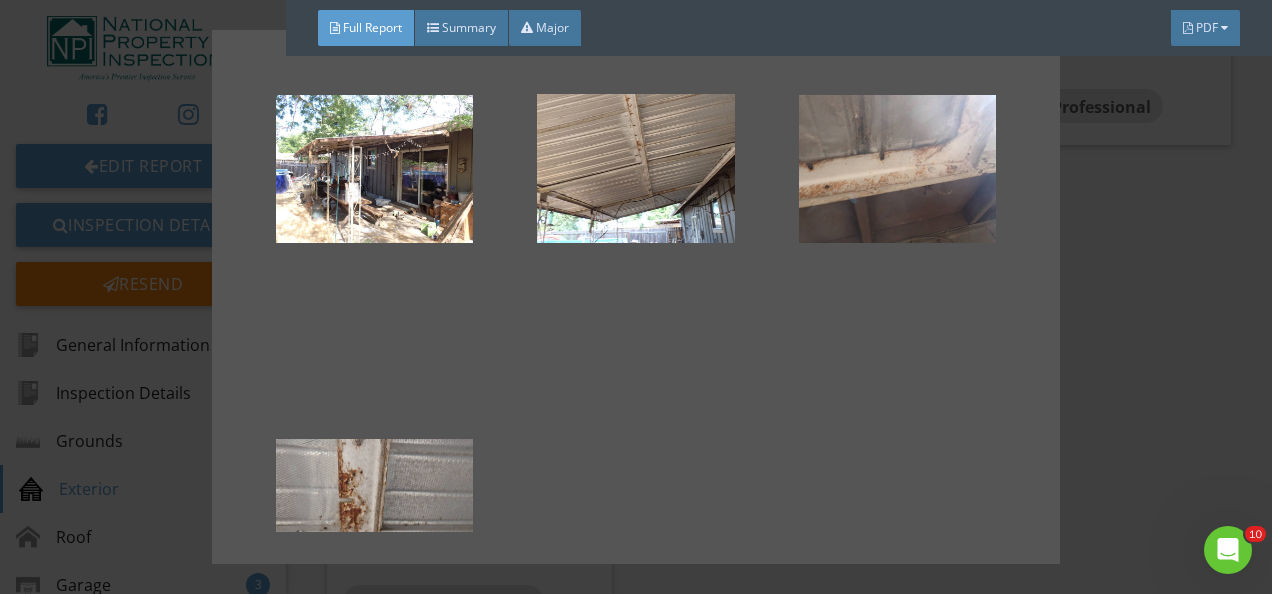 scroll, scrollTop: 0, scrollLeft: 0, axis: both 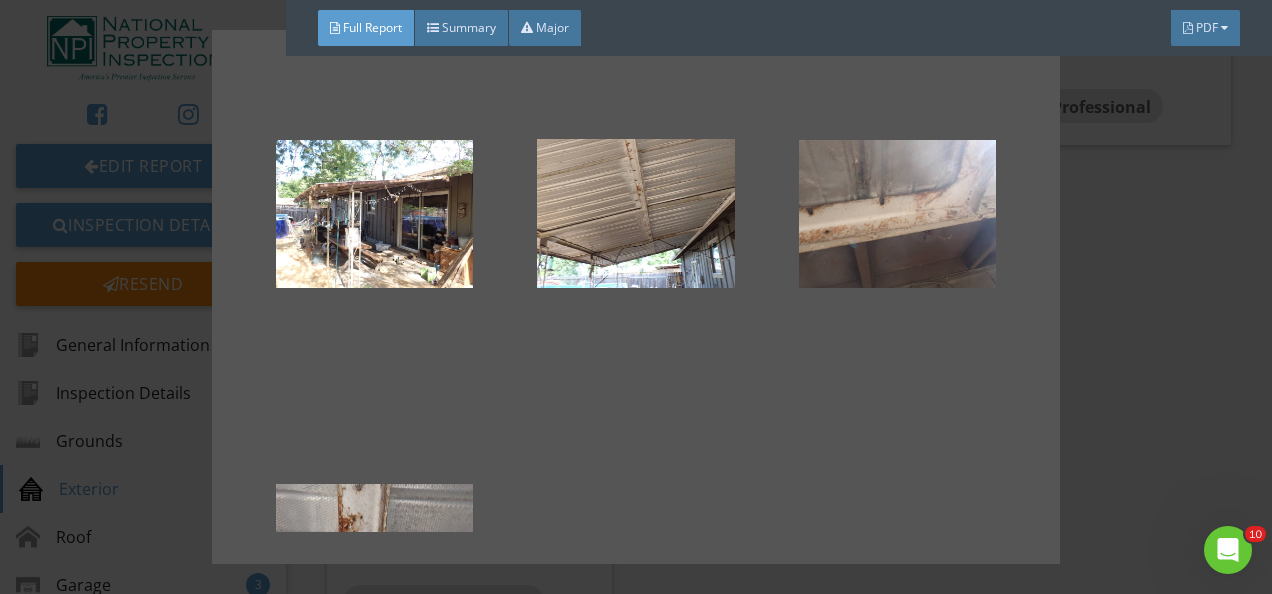 click at bounding box center [636, 297] 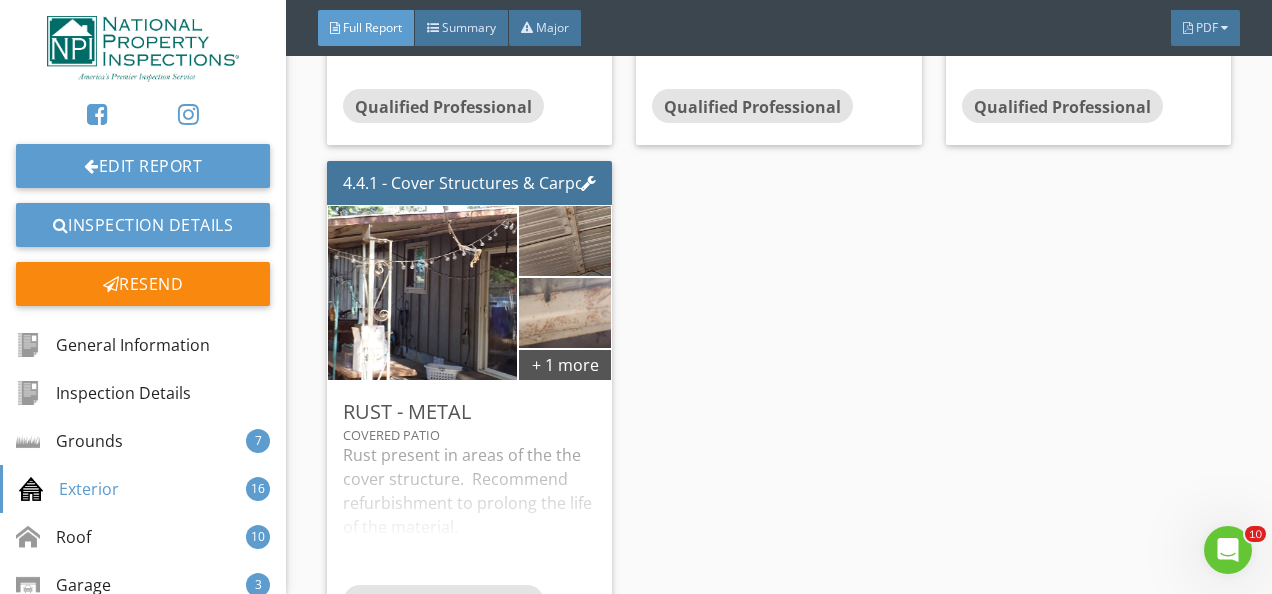 click on "4.1.1 - Siding, Trim, & Flashings
Gaps/Holes - Fill and Seal
a few areas     Noted holes and/or gaps in exterior in areas.  Fill and seal gaps and holes in siding to assist in preventing water intrusion or access for pests to enter structure.  Install blocking/siding for larger areas.  Note, if applicable, expandable foam is not a suitable material to be used at exterior as will deteriorate.   Qualified Professional
Edit
4.1.2 - Siding, Trim, & Flashings
Soffit, Rafter Ends, and/or Fascia - Peeling Paint / Water Damage, Wood Damage Located
N.E.       Qualified Professional
Edit
4.1.3 - Siding, Trim, & Flashings
+ 14 more
Older Paint/Stain - Peeling, Cracking, and Faded
Qualified Professional
Edit
4.1.4 - Siding, Trim, & Flashings                   West side of garage" at bounding box center (779, -839) 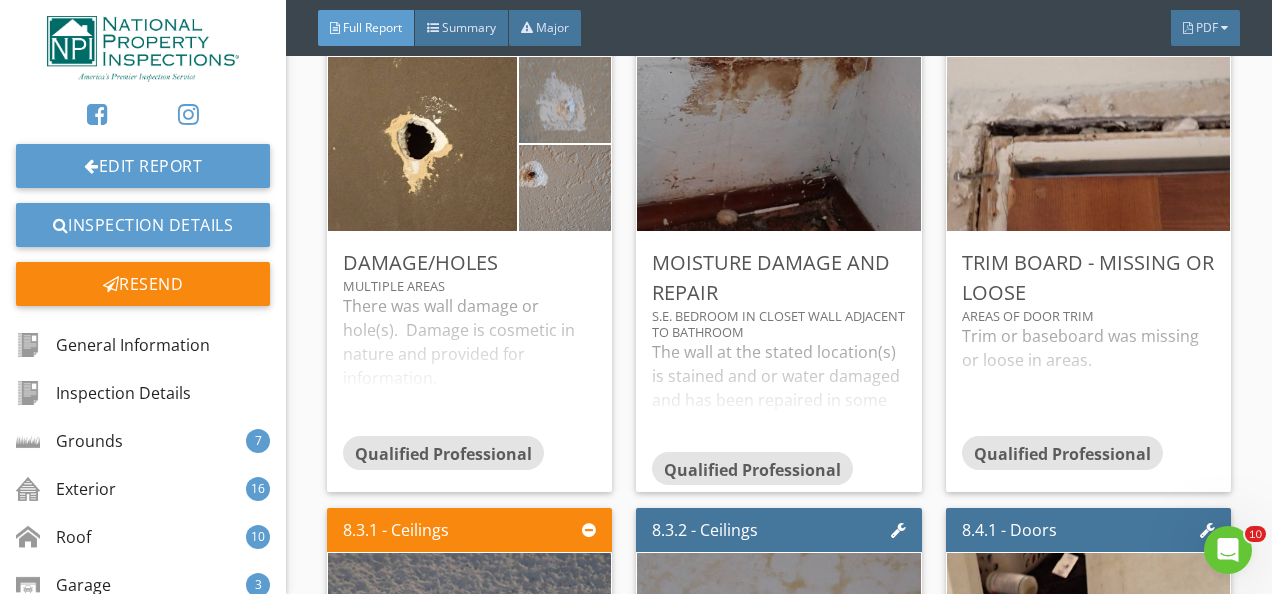 scroll, scrollTop: 15093, scrollLeft: 0, axis: vertical 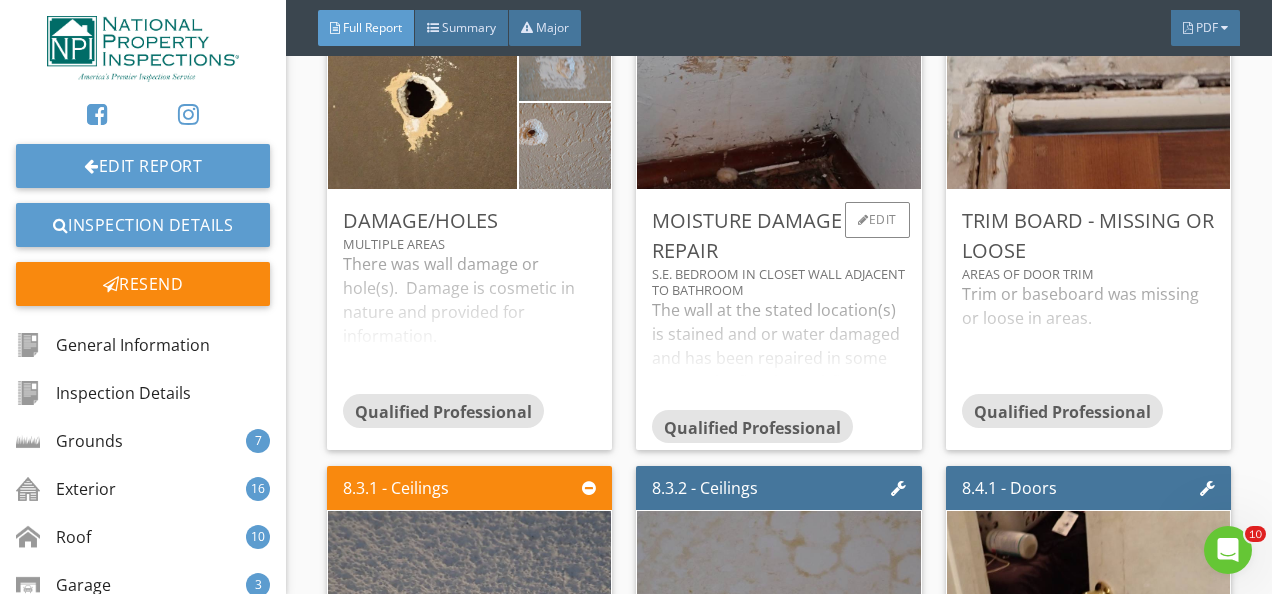 click on "The wall at the stated location(s) is stained and or water damaged and has been repaired in some areas.  The flooring/subfloor, as there is no flooring material below this area, has some water damage as well.  Recommend further evaluation." at bounding box center (778, 354) 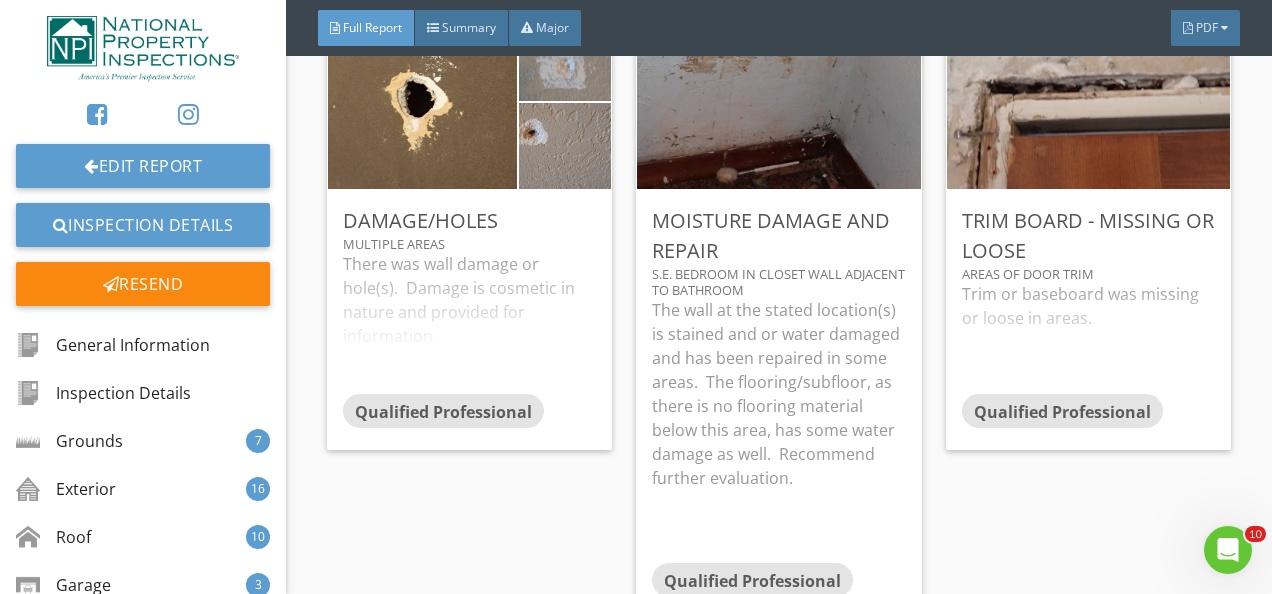 click on "Report Tools
[ADDRESS]
[CITY], [STATE] [ZIP]    [DATE]  [TIME]     Inspector   [NAME]     OCHI #[NUMBER], CCB #[NUMBER]
Share with your agent
Full Report     Summary     Major     PDF
1 -
General Information
Edit Section
Information
Scope of the Inspection       Thank you for choosing  National Property Inspections  to complete your inspection. We recommend reviewing your report in the FULL REPORT version.  This can be located by clicking the "PDF" button located under your agents picture and selecting - "Full Report". A more comprehensive view of findings and information can be located in this version.    we strongly suggest that you budget for regular maintenance/repairs . not every item was or could be inspected .   .
Edit
Overview Grid       ACC (Acceptable):  M (Monitor):            e" at bounding box center (779, 1198) 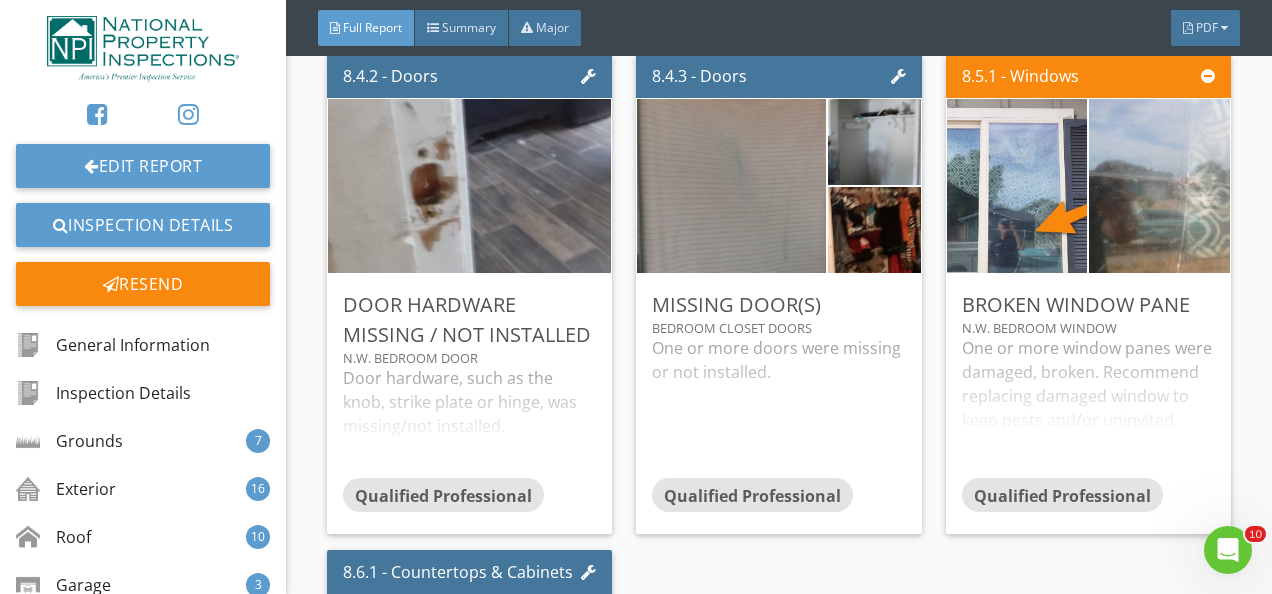 scroll, scrollTop: 16173, scrollLeft: 0, axis: vertical 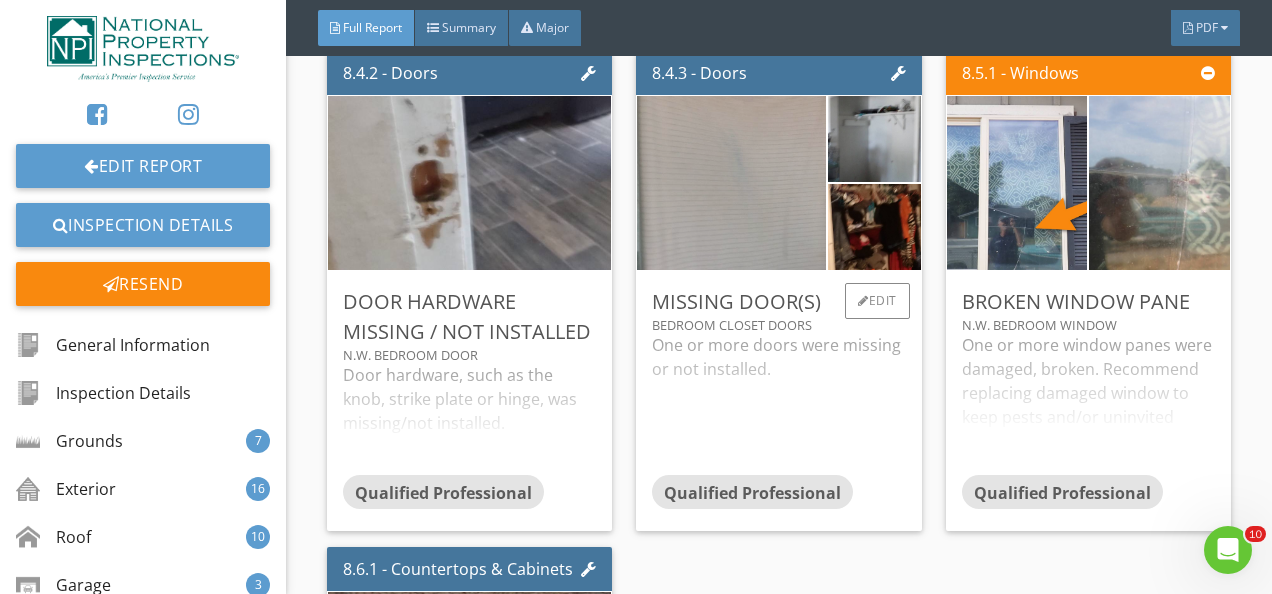 click at bounding box center [732, 183] 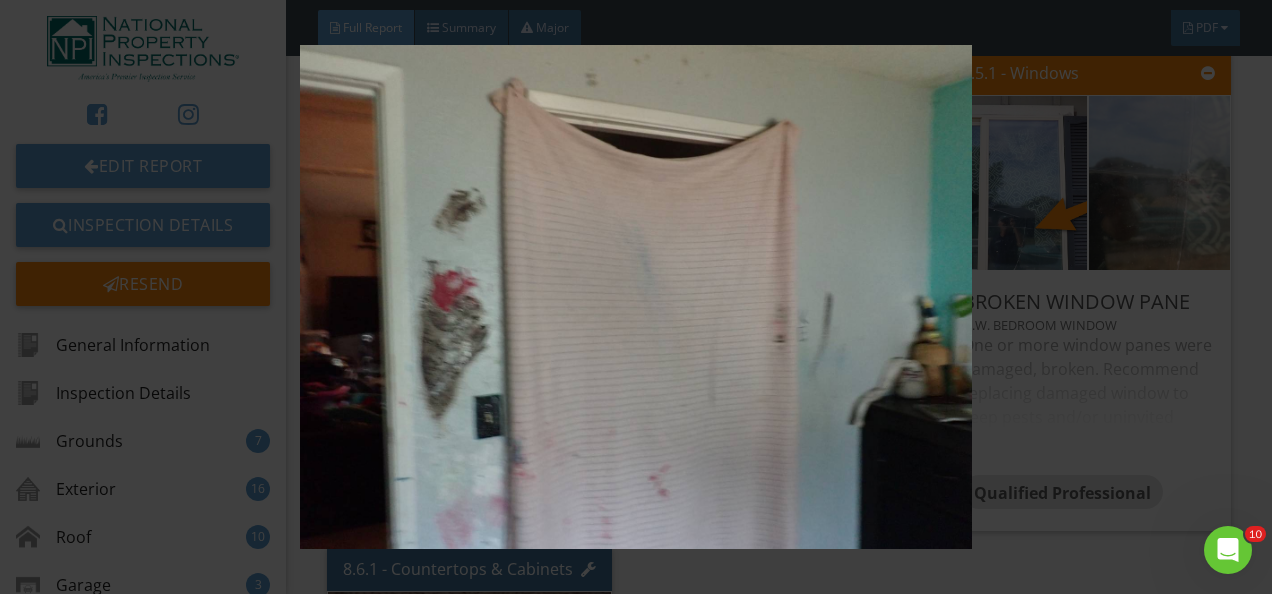 click at bounding box center (636, 297) 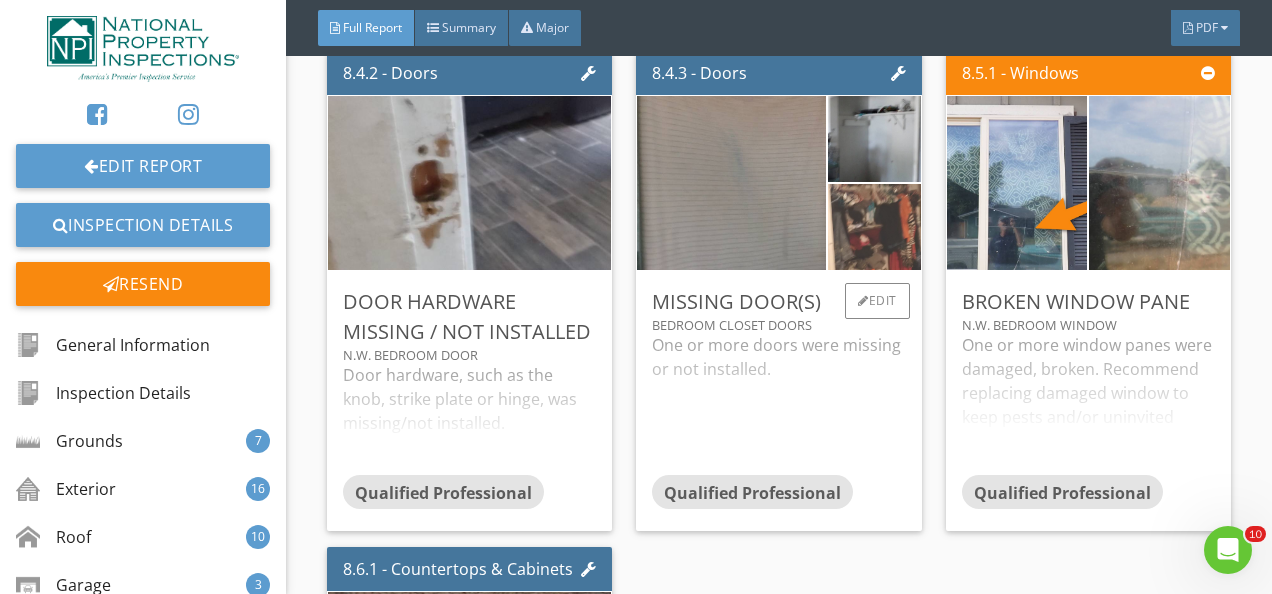 click at bounding box center [874, 226] 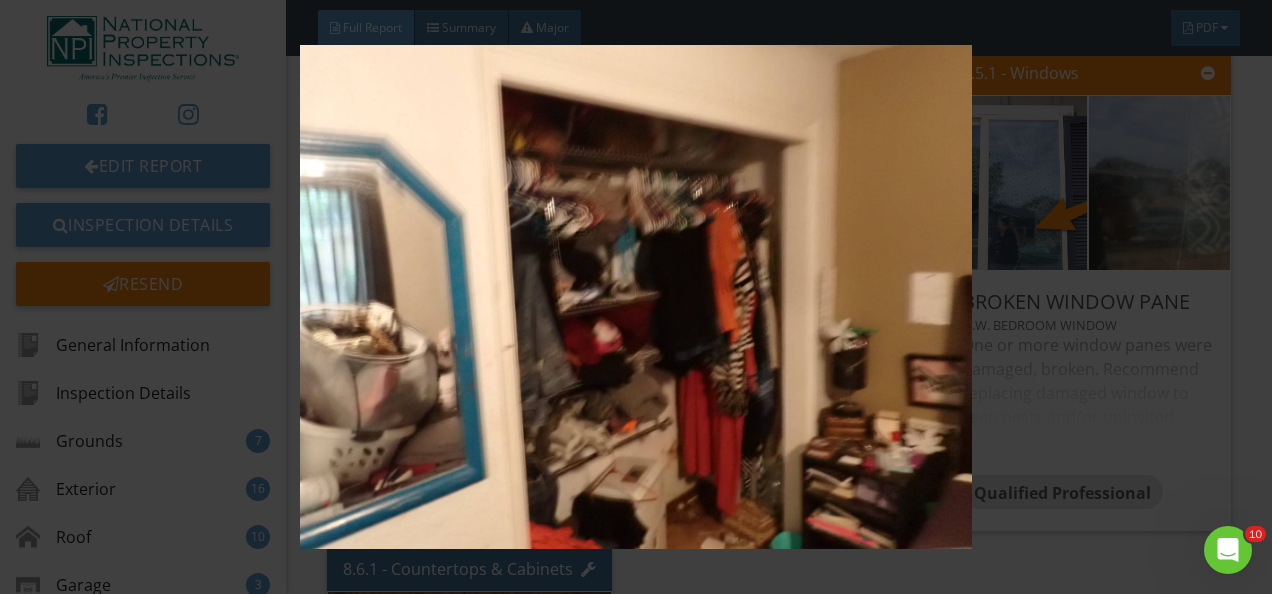 click at bounding box center (636, 297) 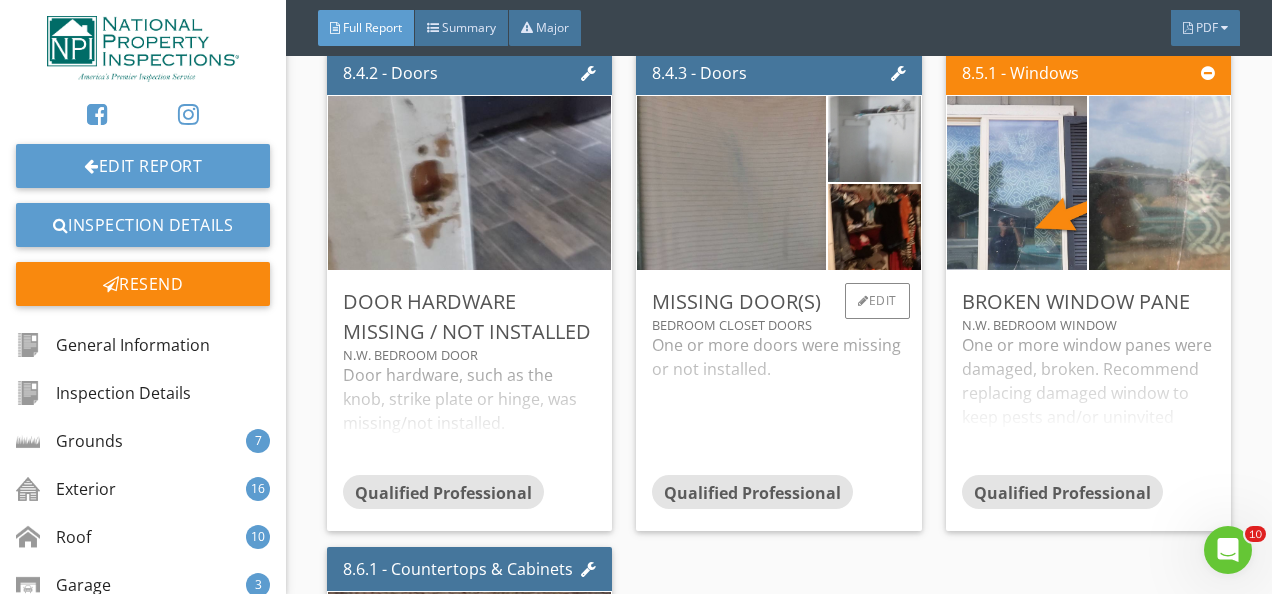 click at bounding box center [874, 138] 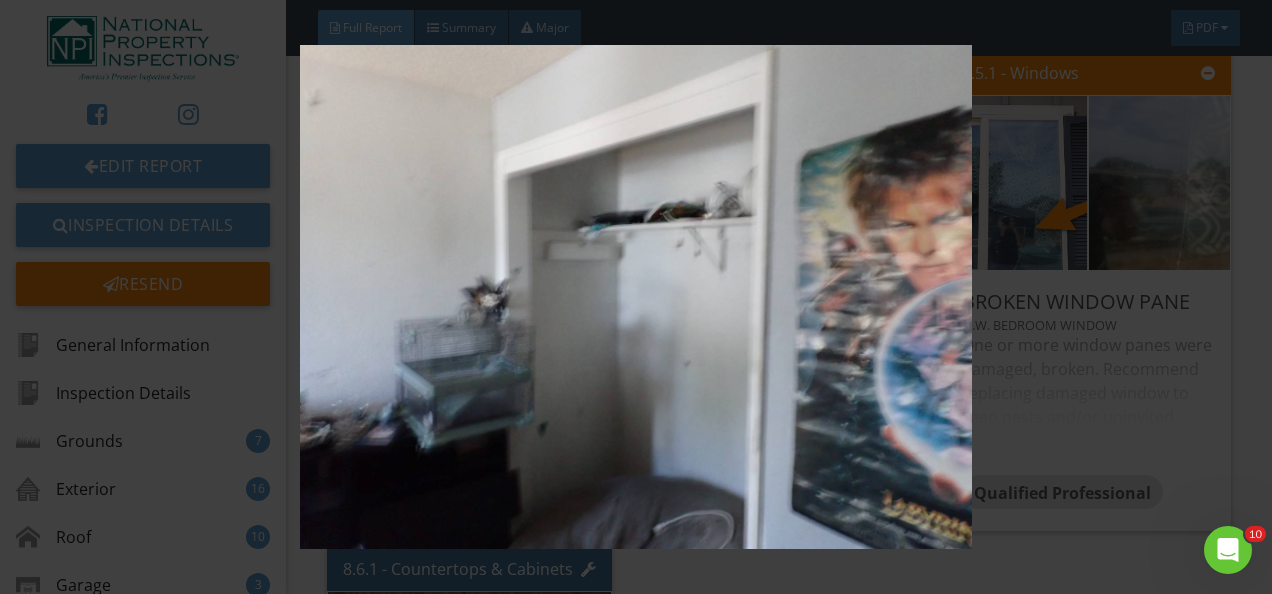click at bounding box center [636, 297] 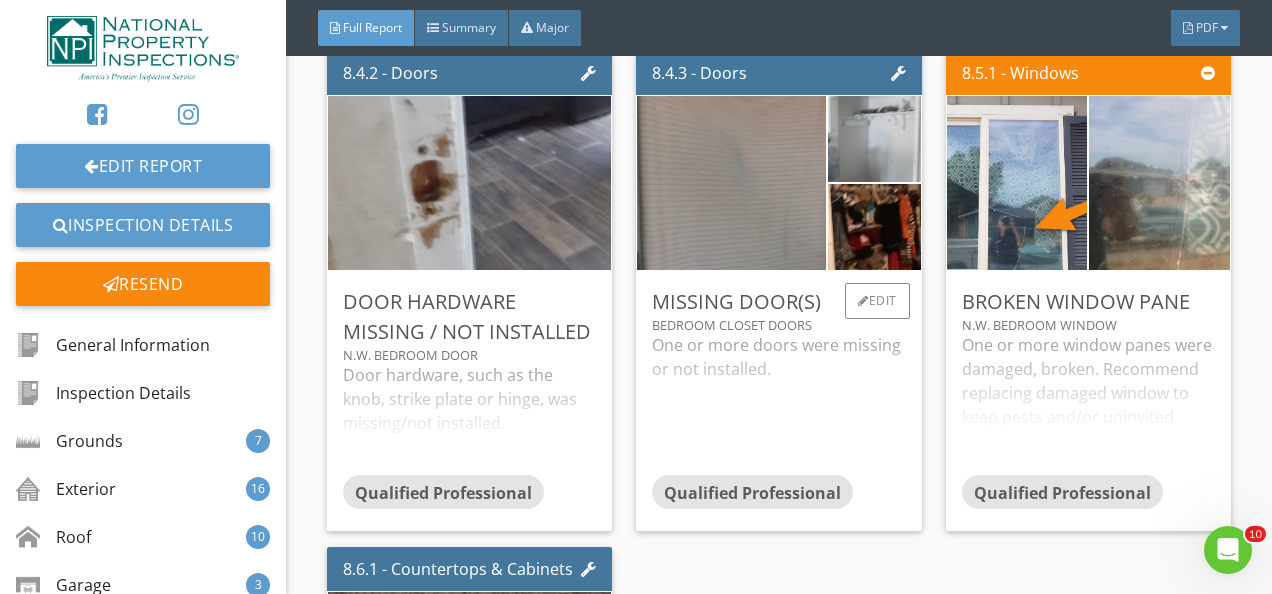 click at bounding box center (874, 138) 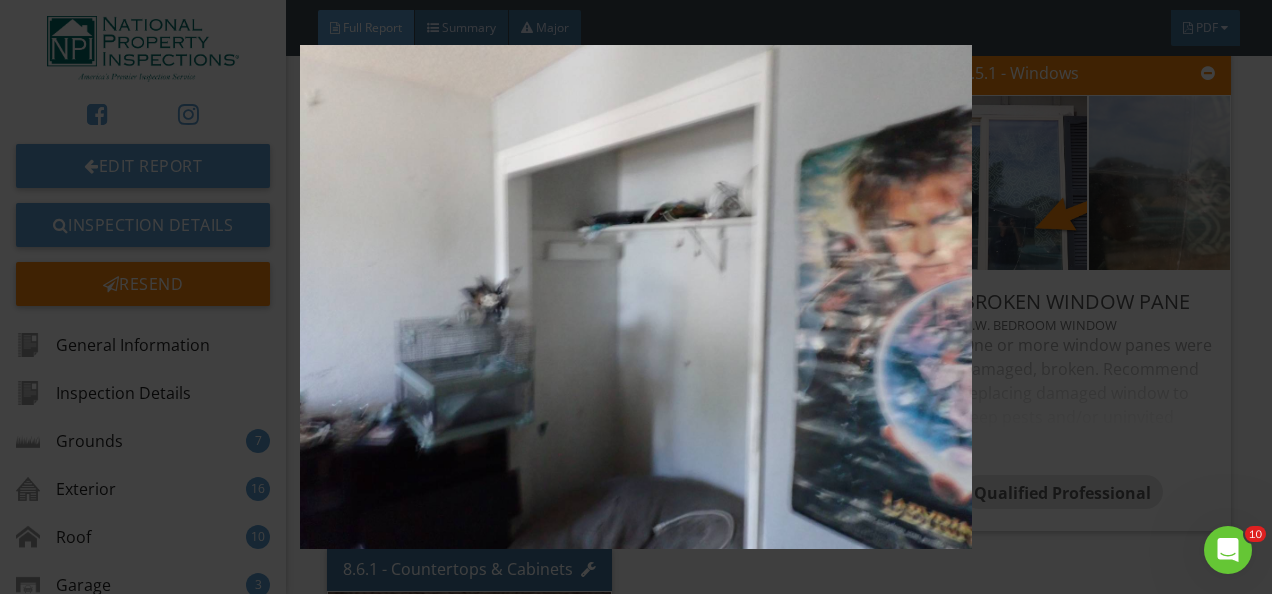 click at bounding box center [636, 297] 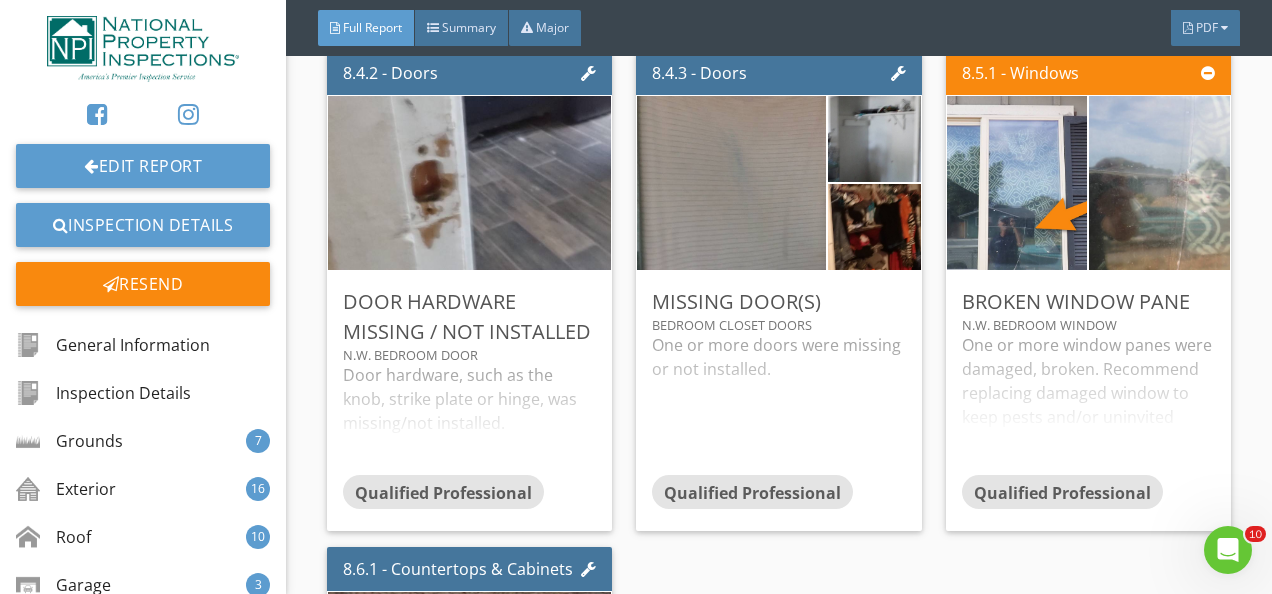click on "Report Tools
[ADDRESS]
[CITY], [STATE] [ZIP]    [DATE]  [TIME]     Inspector   [NAME]     OCHI #[NUMBER], CCB #[NUMBER]
Share with your agent
Full Report     Summary     Major     PDF
1 -
General Information
Edit Section
Information
Scope of the Inspection       Thank you for choosing  National Property Inspections  to complete your inspection. We recommend reviewing your report in the FULL REPORT version.  This can be located by clicking the "PDF" button located under your agents picture and selecting - "Full Report". A more comprehensive view of findings and information can be located in this version.    we strongly suggest that you budget for regular maintenance/repairs . not every item was or could be inspected .   .
Edit
Overview Grid       ACC (Acceptable):  M (Monitor):            e" at bounding box center (779, 118) 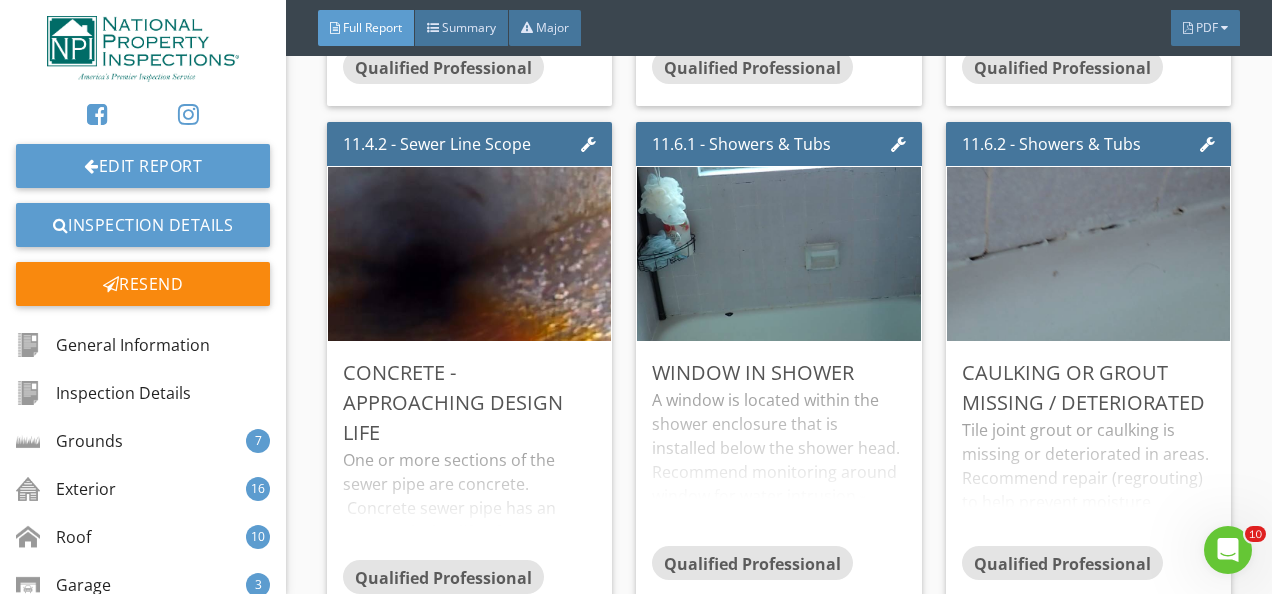 scroll, scrollTop: 21693, scrollLeft: 0, axis: vertical 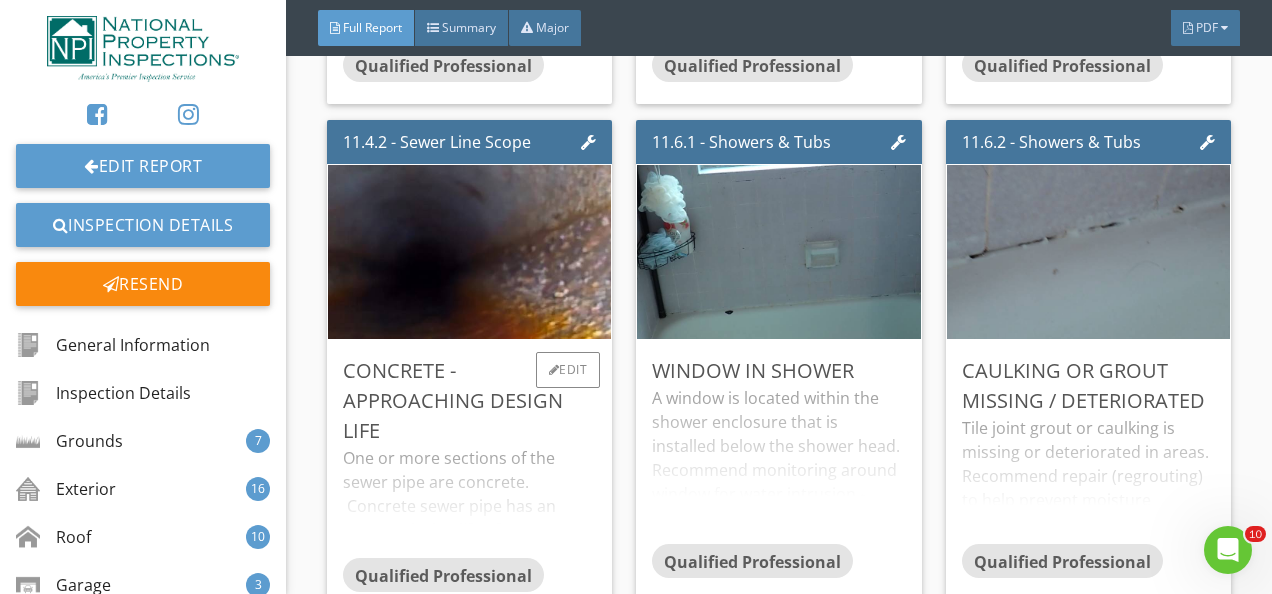 click on "One or more sections of the sewer pipe are concrete.  Concrete sewer pipe has an approx. design life of 50-75 years.  Minor to moderate deterioration was present in this line and will be subject to catching / holding debris as conditions worsen.  Recommend monitoring and if condition worsens, consult with a qualified contractor for further review / repair." at bounding box center [469, 502] 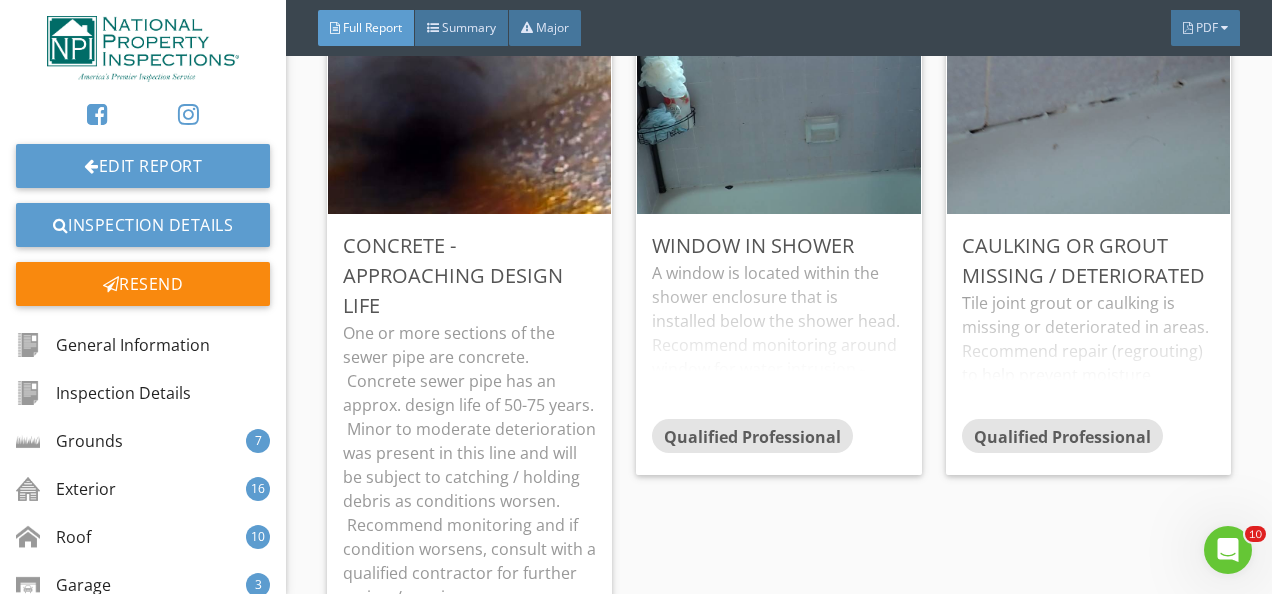 scroll, scrollTop: 21902, scrollLeft: 0, axis: vertical 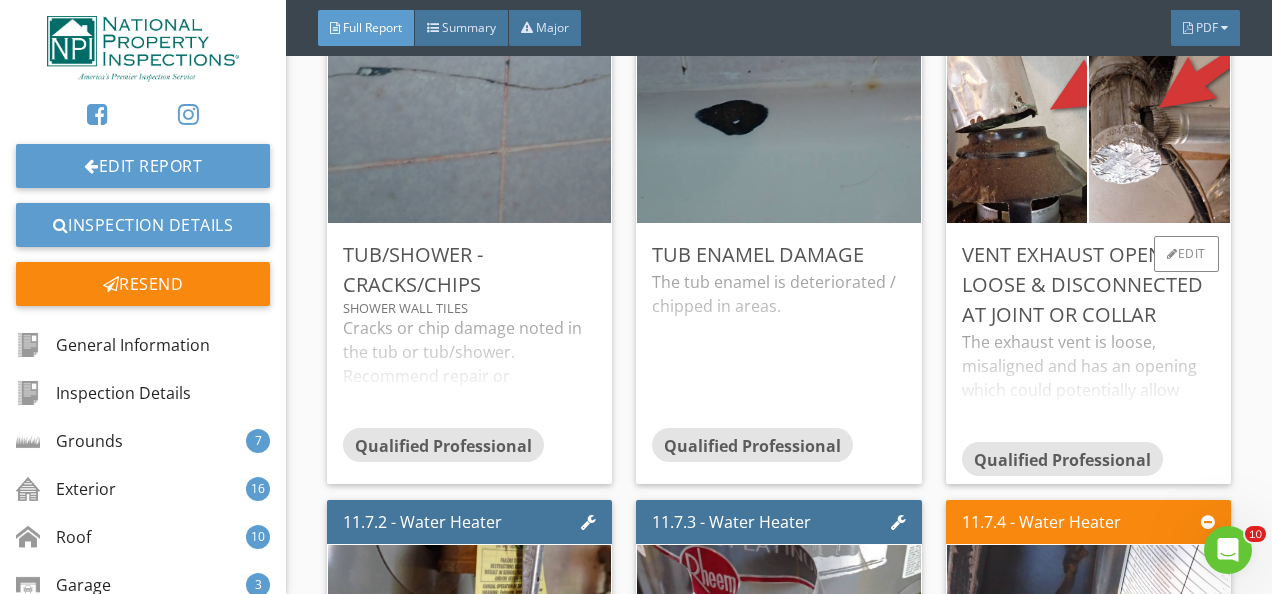 click on "The exhaust vent is loose, misaligned and has an opening which could potentially allow carbon monoxide gases to enter the interior or create combustion issues." at bounding box center (1088, 386) 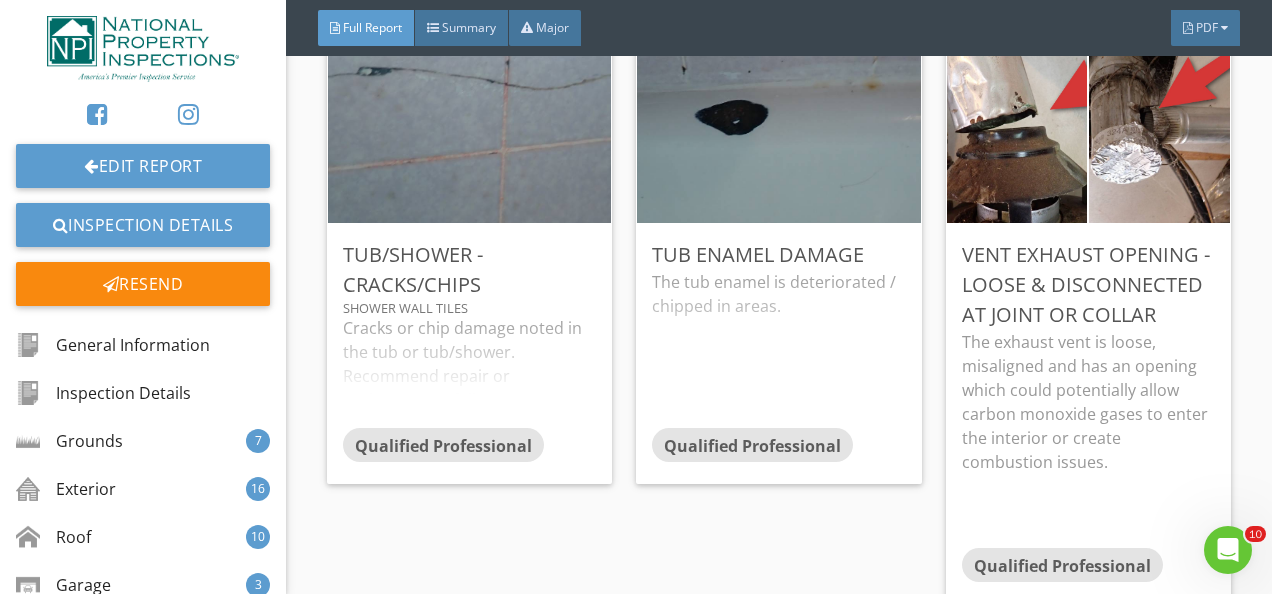 click on "Report Tools
[ADDRESS]
[CITY], [STATE] [ZIP]    [DATE]  [TIME]     Inspector   [NAME]     OCHI #[NUMBER], CCB #[NUMBER]
Share with your agent
Full Report     Summary     Major     PDF
1 -
General Information
Edit Section
Information
Scope of the Inspection       Thank you for choosing  National Property Inspections  to complete your inspection. We recommend reviewing your report in the FULL REPORT version.  This can be located by clicking the "PDF" button located under your agents picture and selecting - "Full Report". A more comprehensive view of findings and information can be located in this version.    we strongly suggest that you budget for regular maintenance/repairs . not every item was or could be inspected .   .
Edit
Overview Grid       ACC (Acceptable):  M (Monitor):            e" at bounding box center [779, -6086] 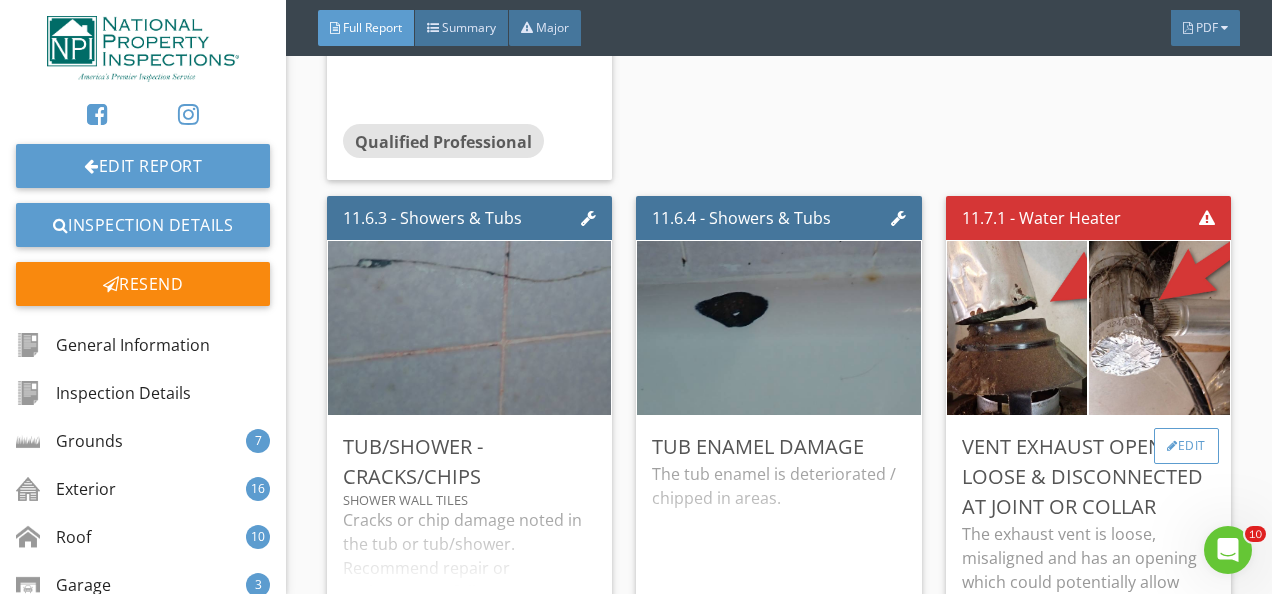 scroll, scrollTop: 22408, scrollLeft: 0, axis: vertical 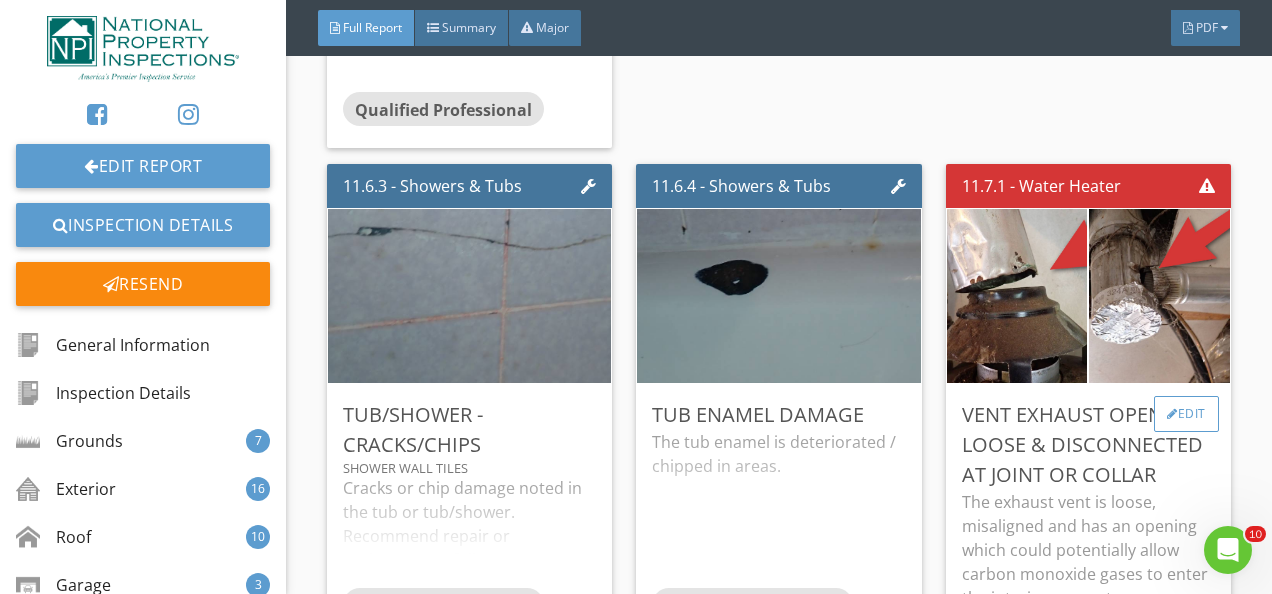 click on "Edit" at bounding box center [1186, 414] 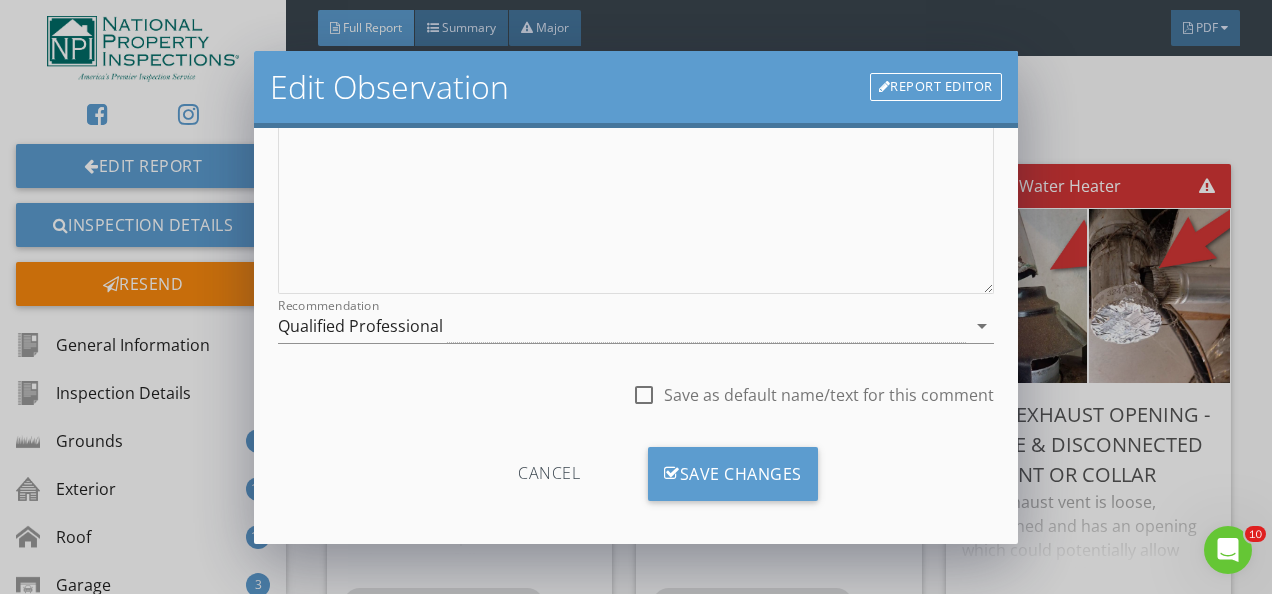 scroll, scrollTop: 369, scrollLeft: 0, axis: vertical 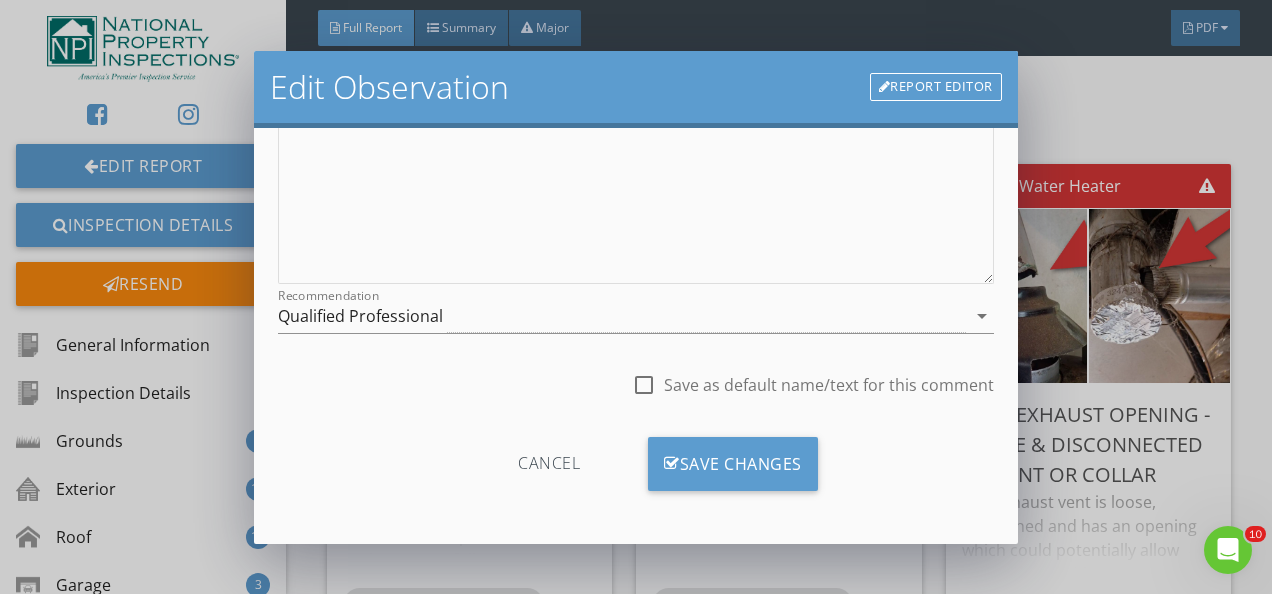 click on "Edit Observation
Report Editor
Name Vent Exhaust Opening - Loose & Disconnected at Joint or Collar                 Category               Location edit   Inline Style XLarge Large Normal Small Light Small/Light Bold Italic Underline Colors Ordered List Unordered List Insert Link Insert Image Insert Video Insert Table Code View Clear Formatting The exhaust vent is loose, misaligned and has an opening which could potentially allow carbon monoxide gases to enter the interior or create combustion issues.     Enter text here <p>The exhaust vent is loose, misaligned and has an opening which could potentially allow carbon monoxide gases to enter the interior or create combustion issues. &nbsp; &nbsp;</p>   Recommendation Qualified Professional arrow_drop_down     check_box_outline_blank Save as default name/text for this comment   Cancel
Save Changes" at bounding box center (636, 297) 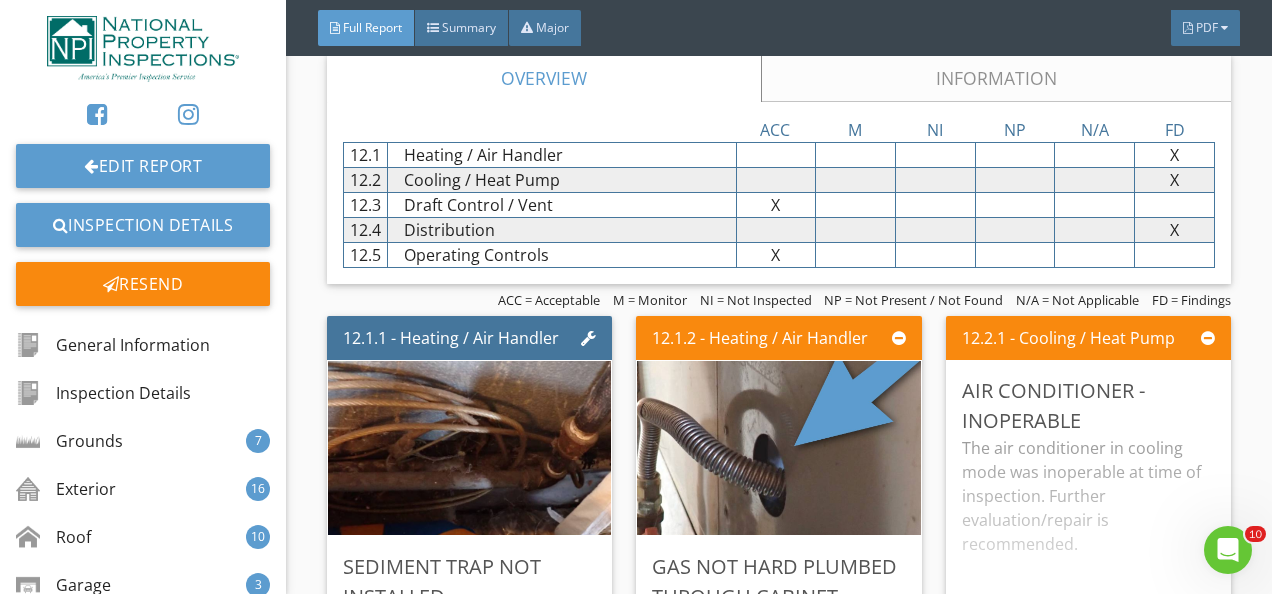 scroll, scrollTop: 23662, scrollLeft: 0, axis: vertical 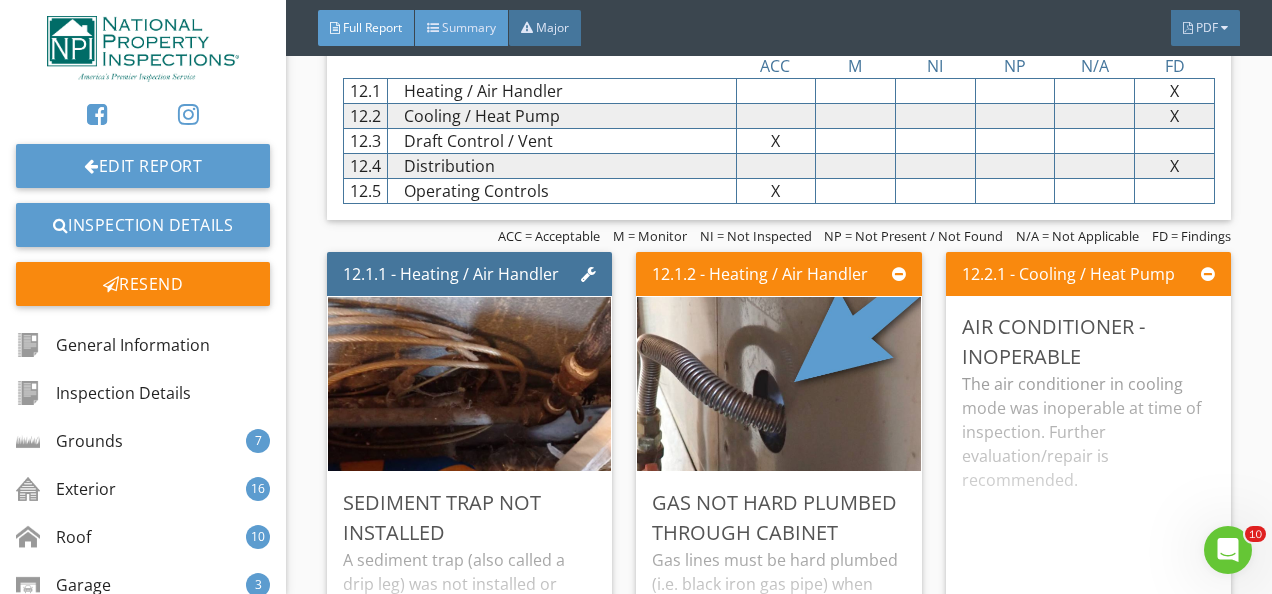click on "Summary" at bounding box center [469, 27] 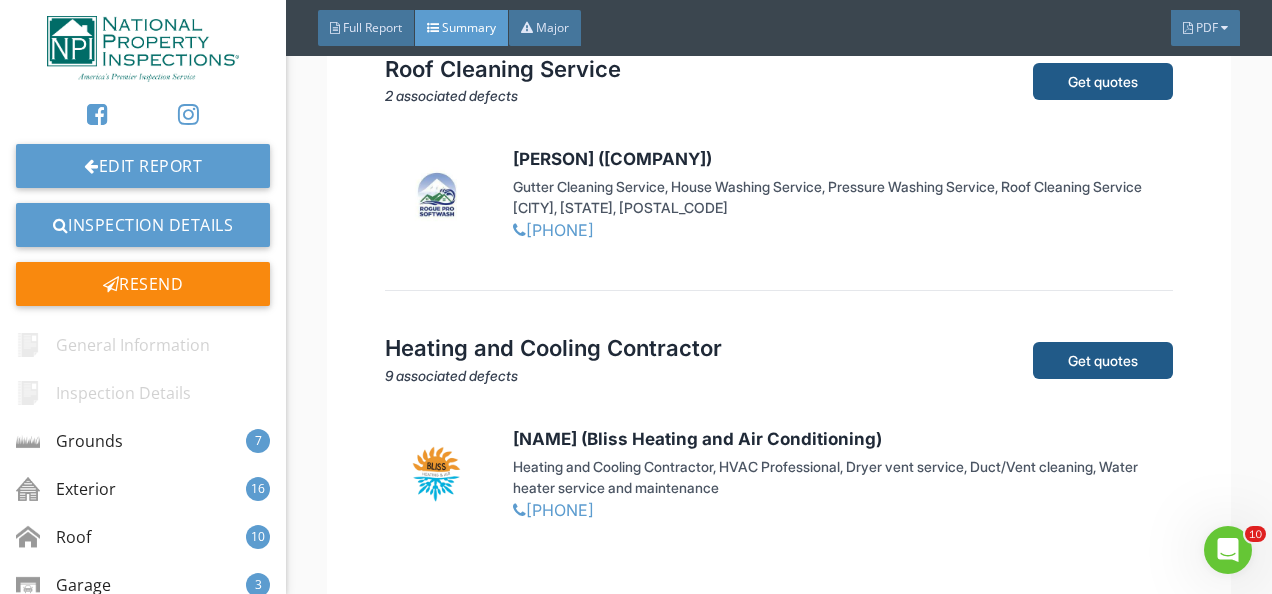 scroll, scrollTop: 22956, scrollLeft: 0, axis: vertical 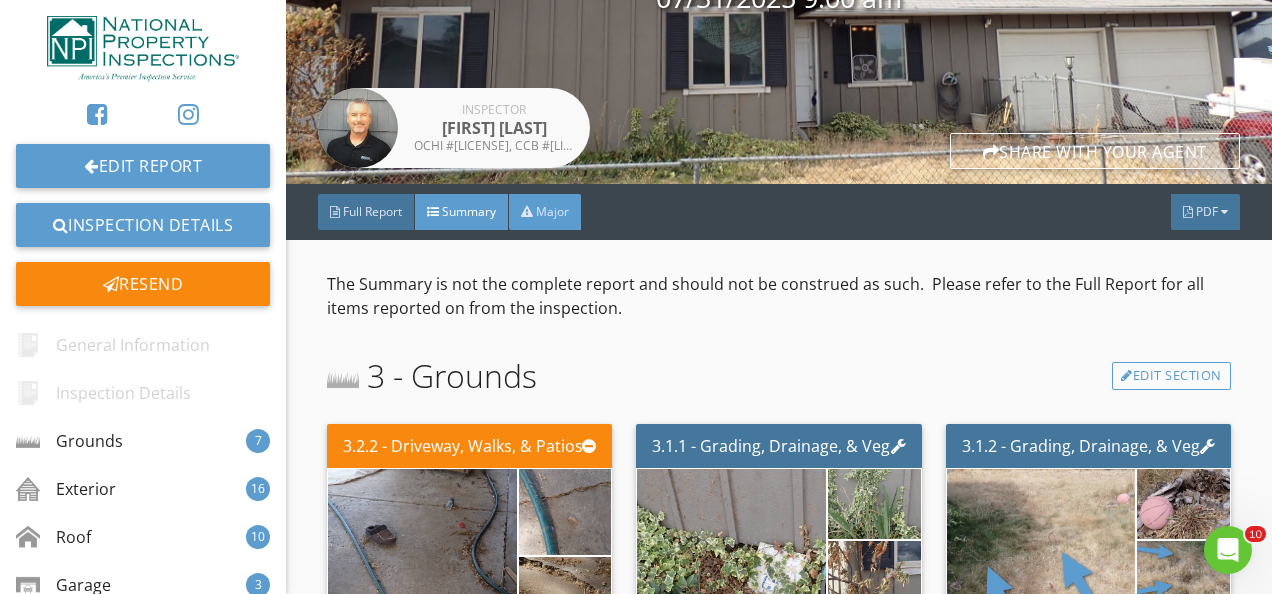 click on "Major" at bounding box center (545, 212) 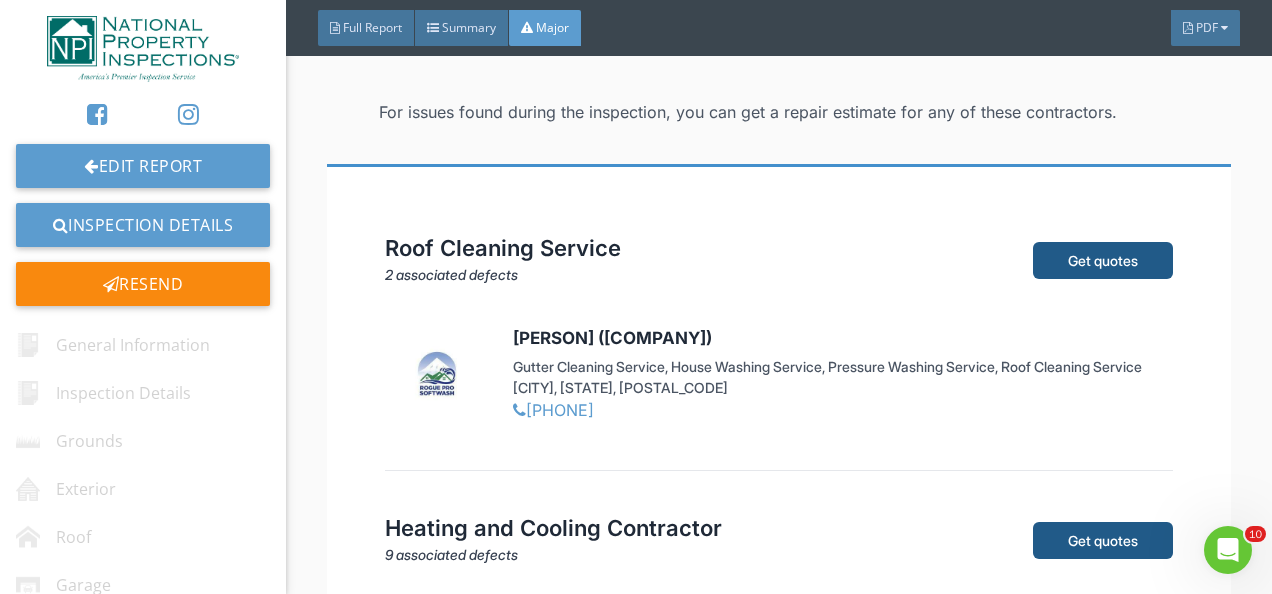 scroll, scrollTop: 1162, scrollLeft: 0, axis: vertical 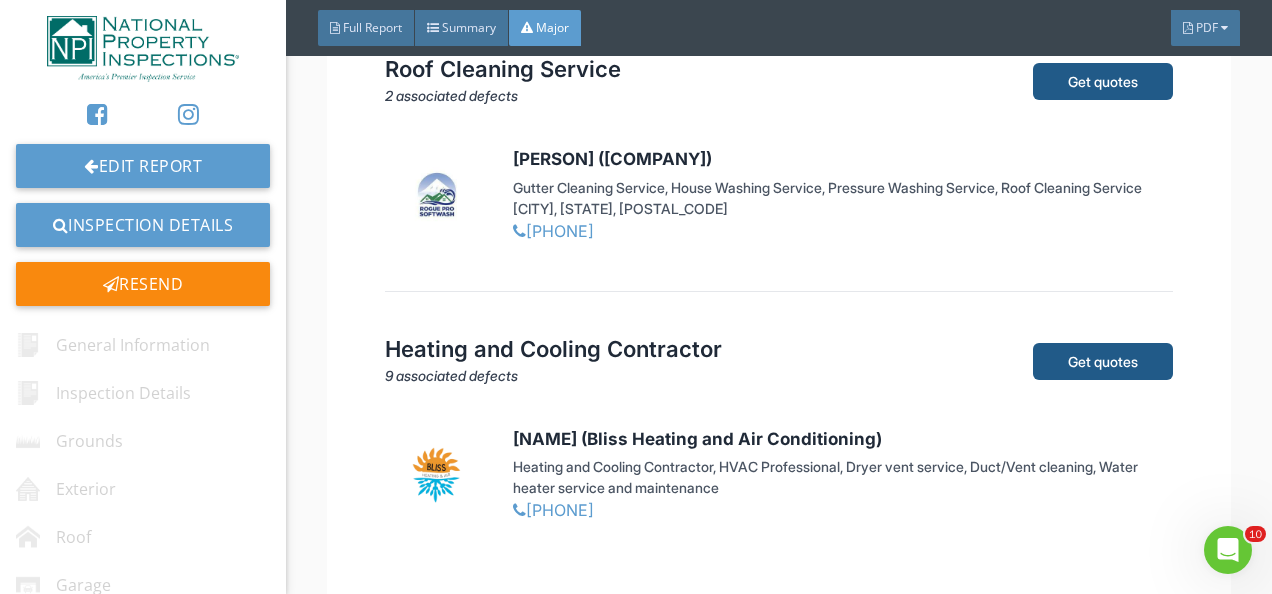 click on "Heating and Cooling Contractor" at bounding box center [697, 349] 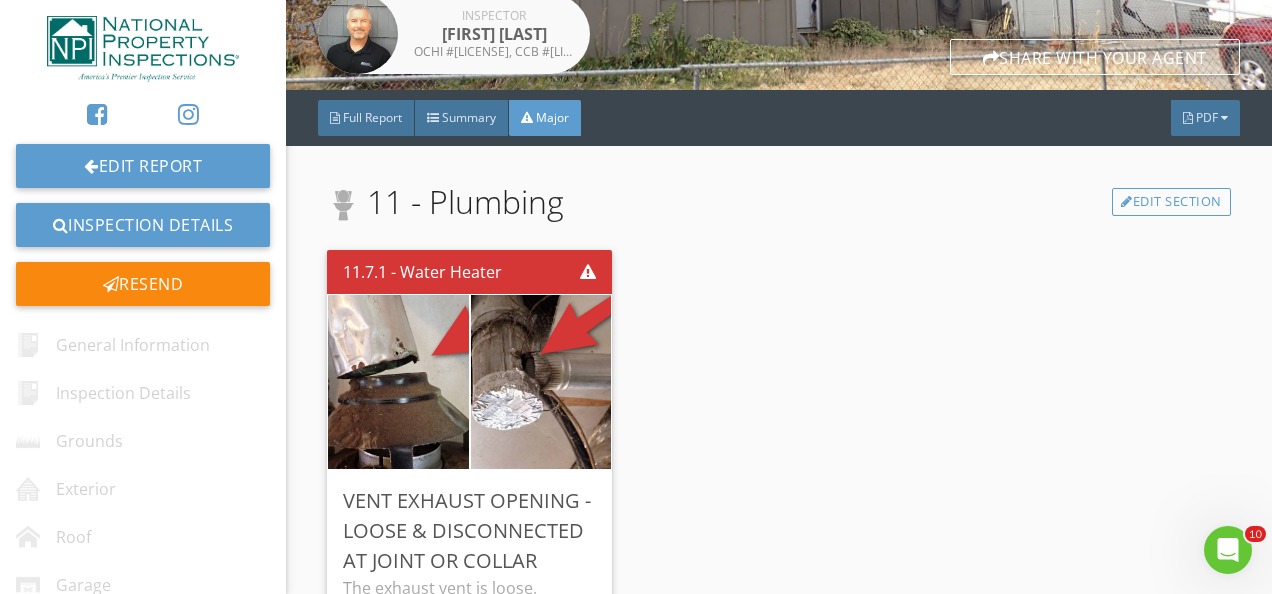 scroll, scrollTop: 380, scrollLeft: 0, axis: vertical 